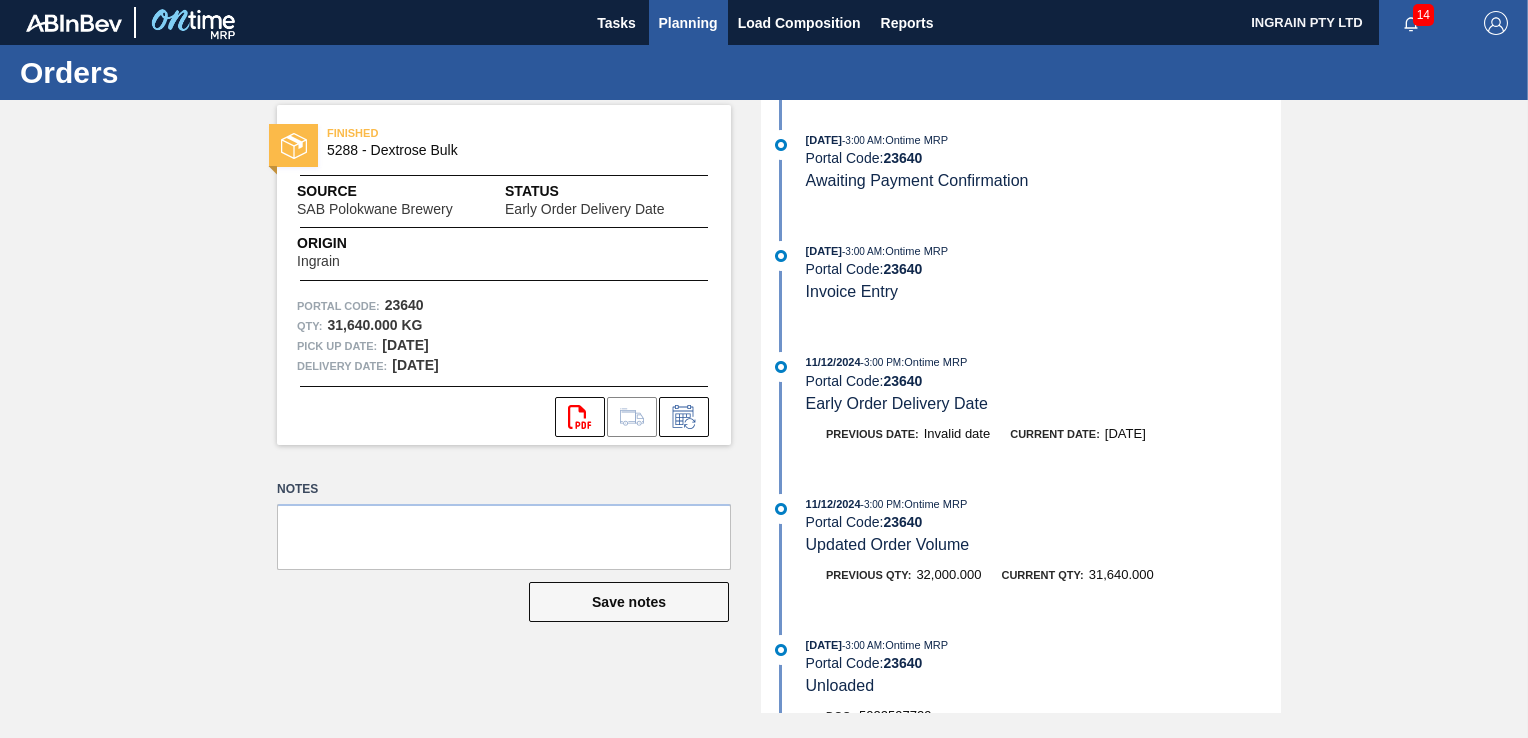 scroll, scrollTop: 0, scrollLeft: 0, axis: both 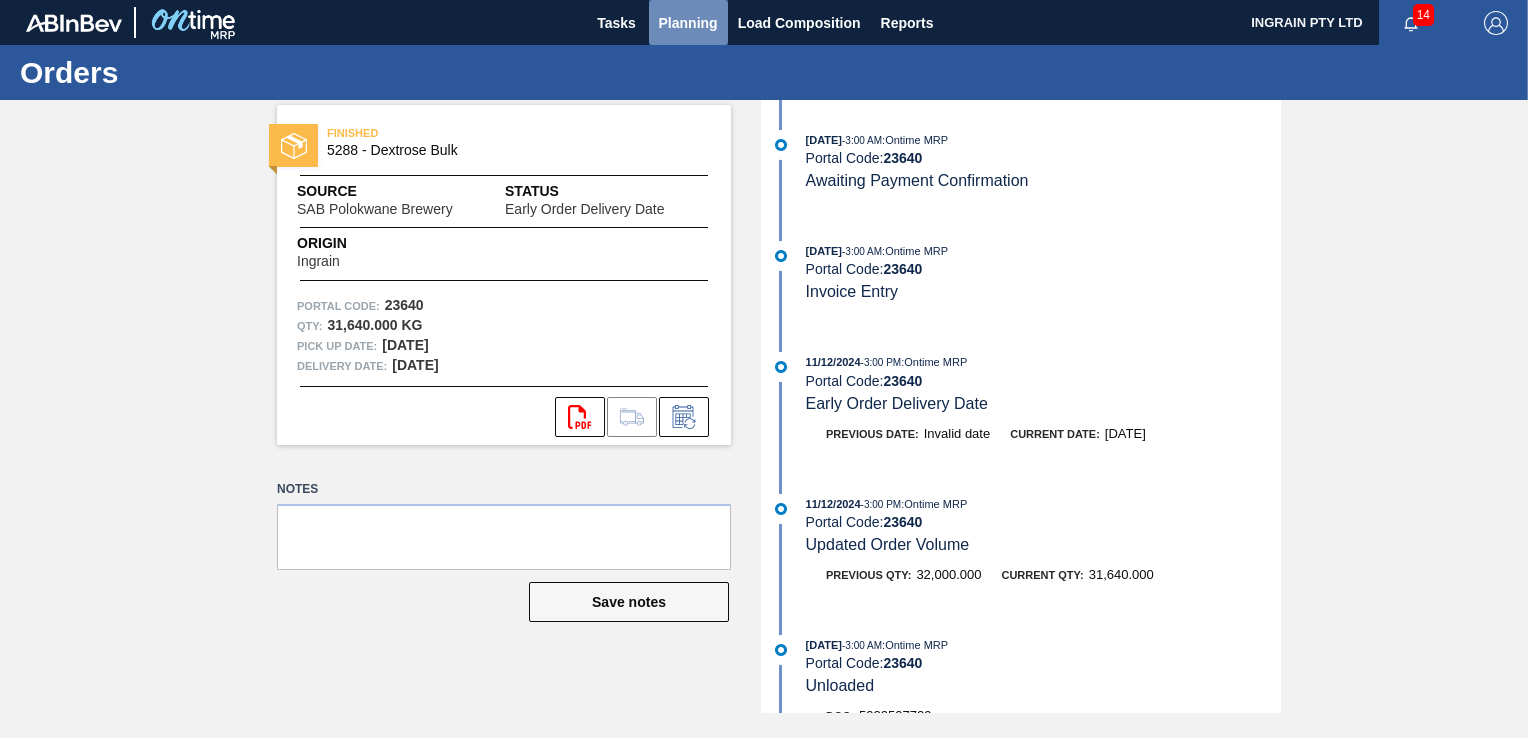 click on "Planning" at bounding box center [688, 23] 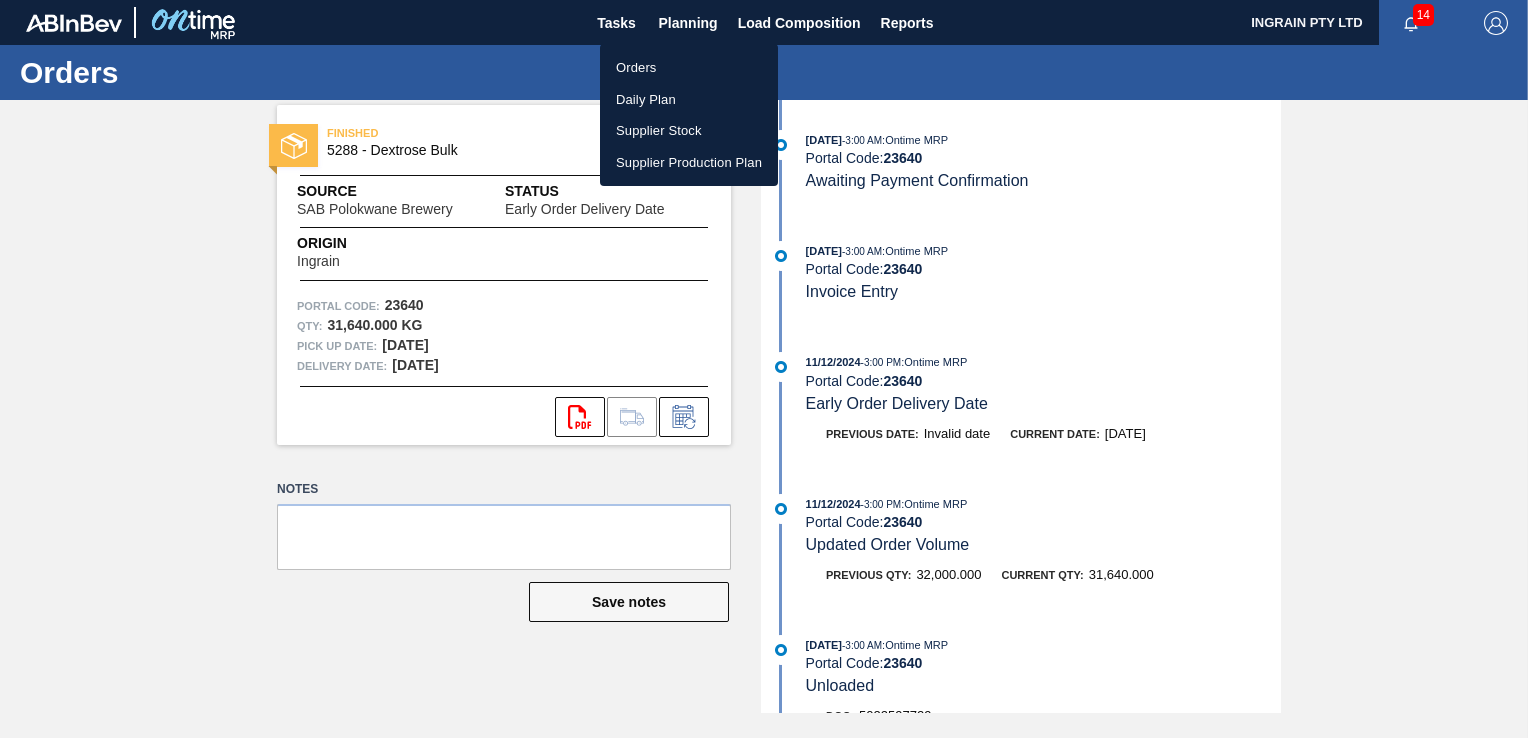 click on "Orders" at bounding box center (689, 68) 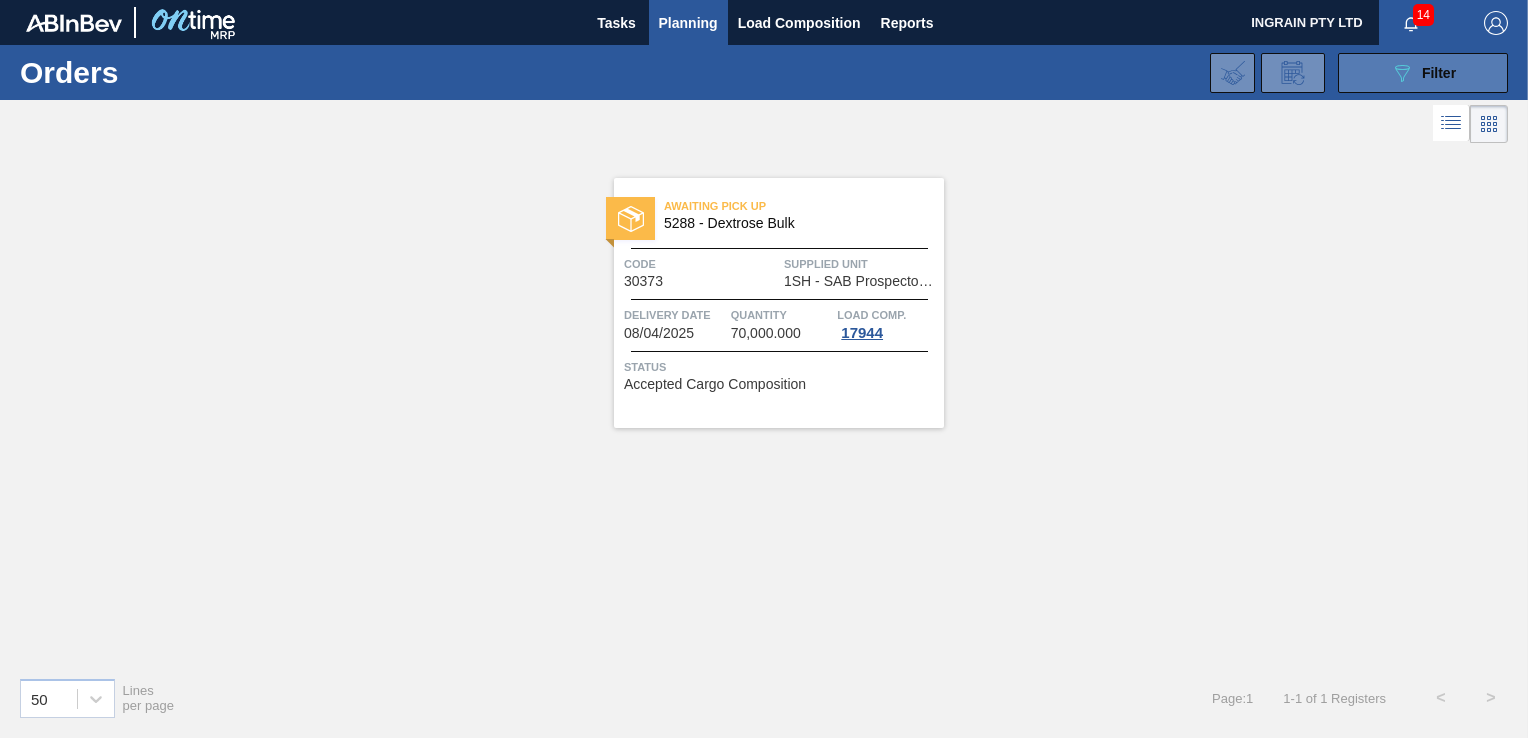 click on "089F7B8B-B2A5-4AFE-B5C0-19BA573D28AC Filter" at bounding box center (1423, 73) 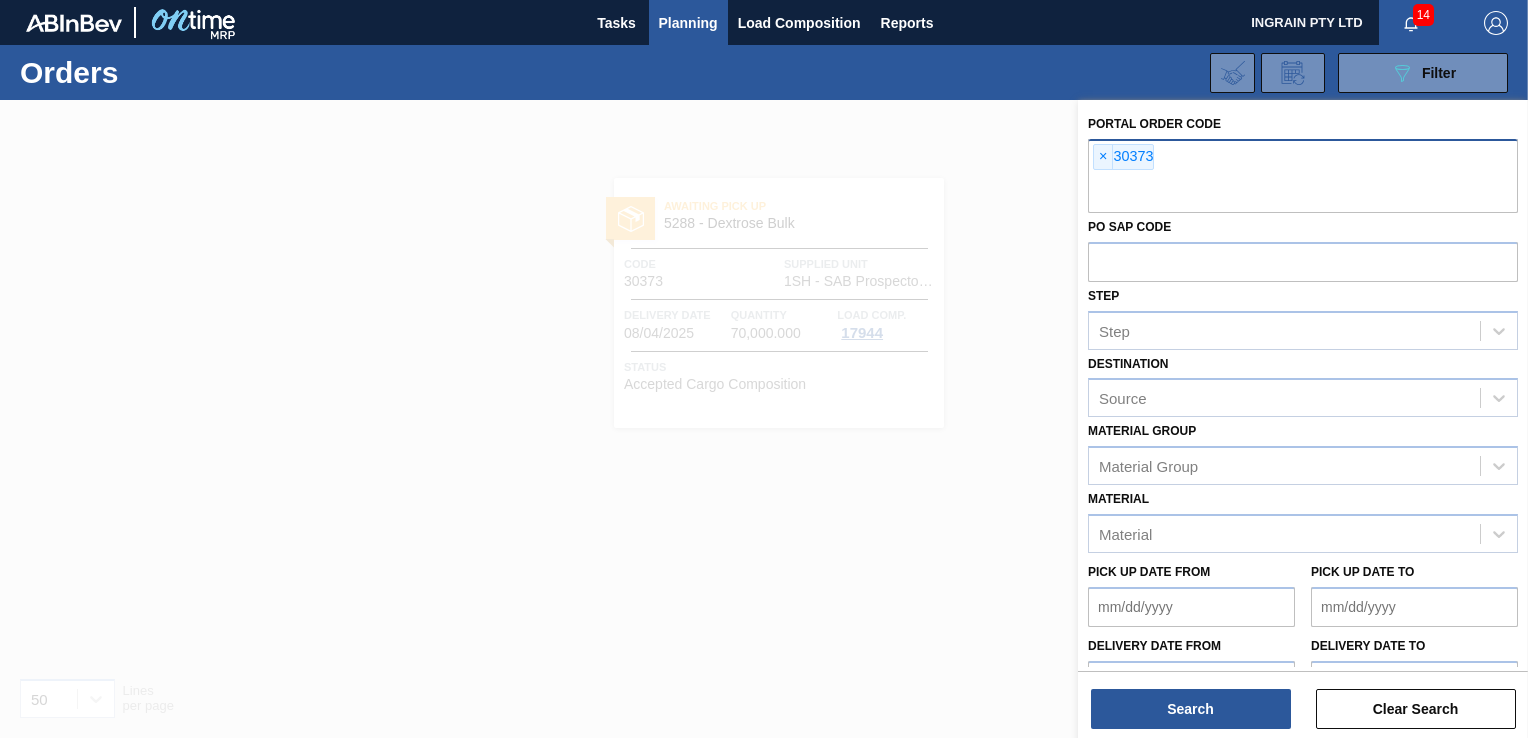 click on "×" at bounding box center [1103, 157] 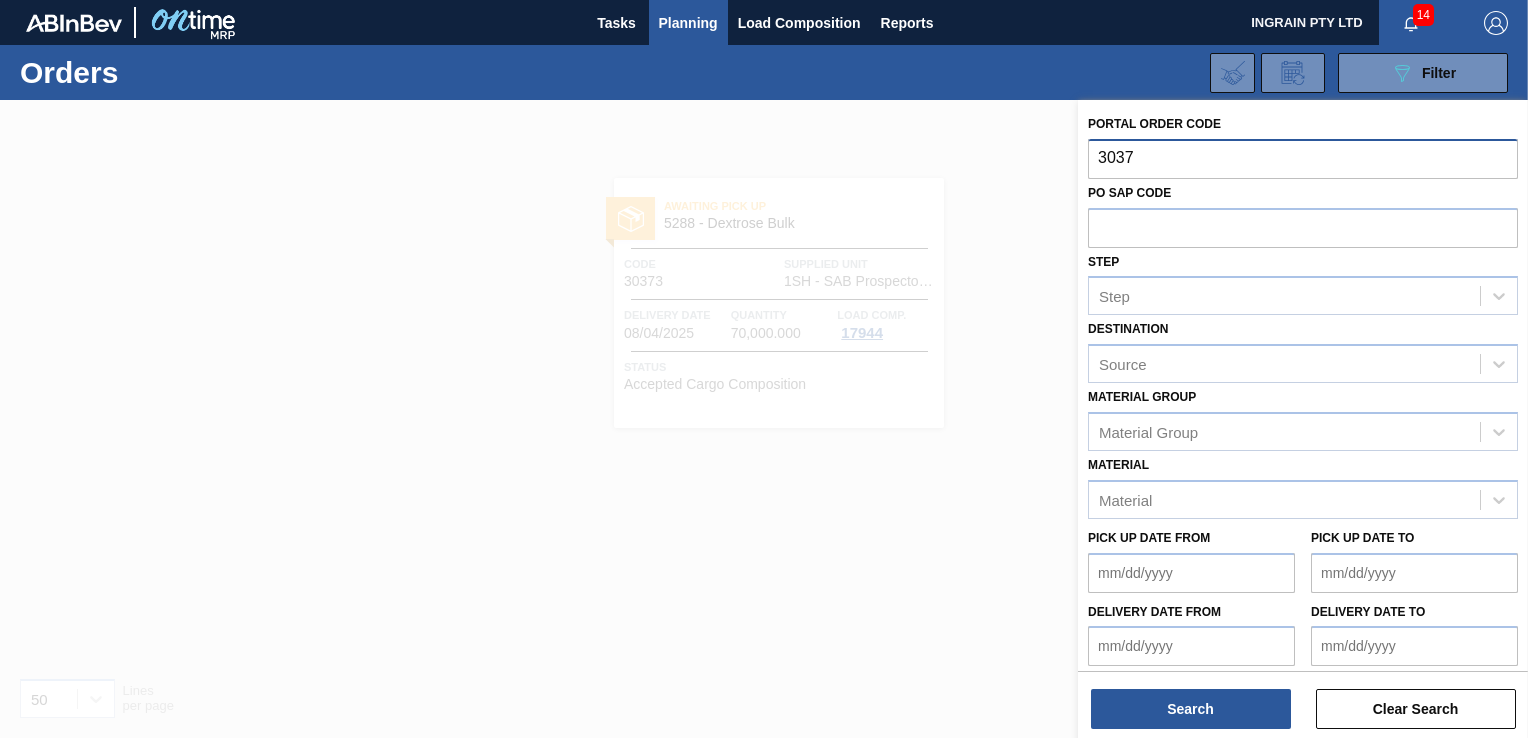 type on "30376" 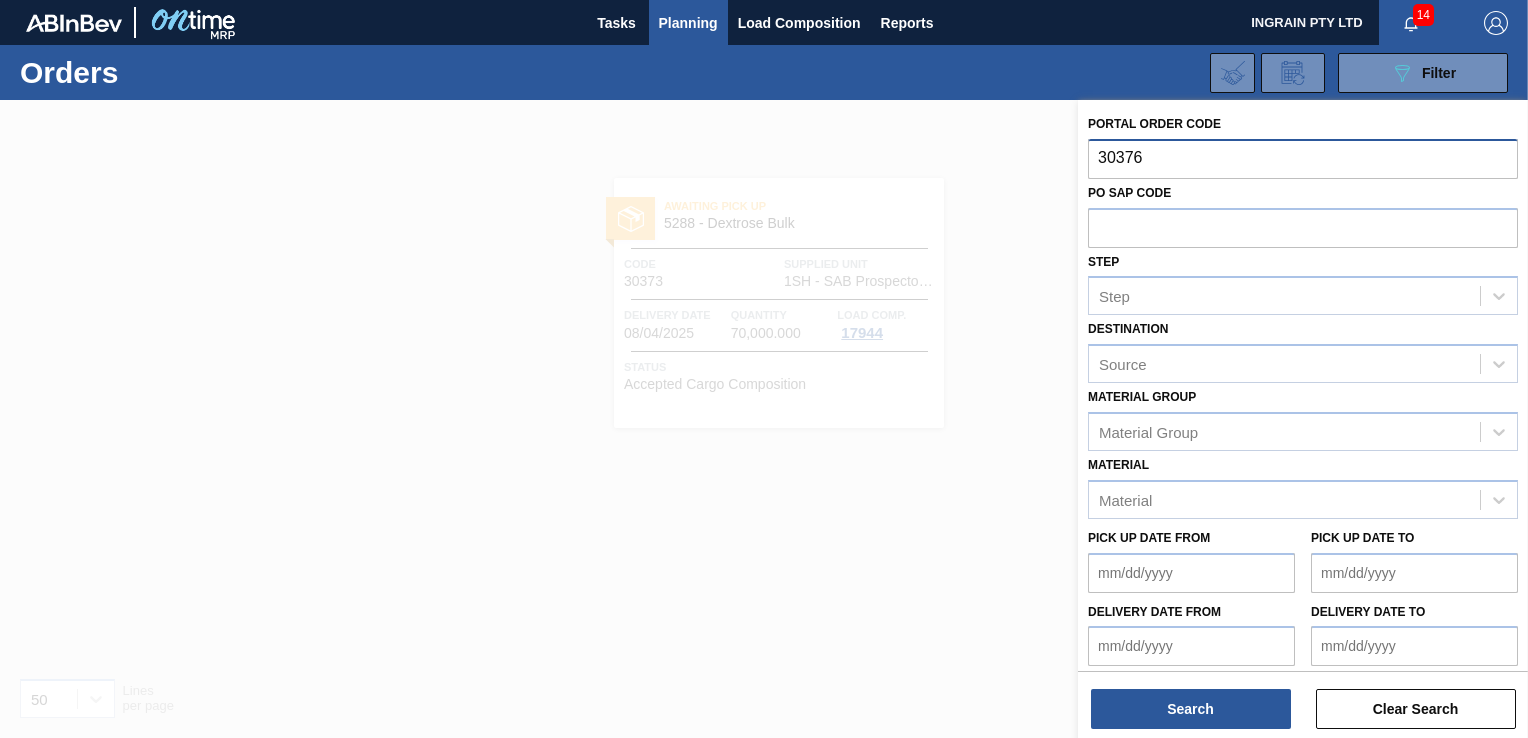 type 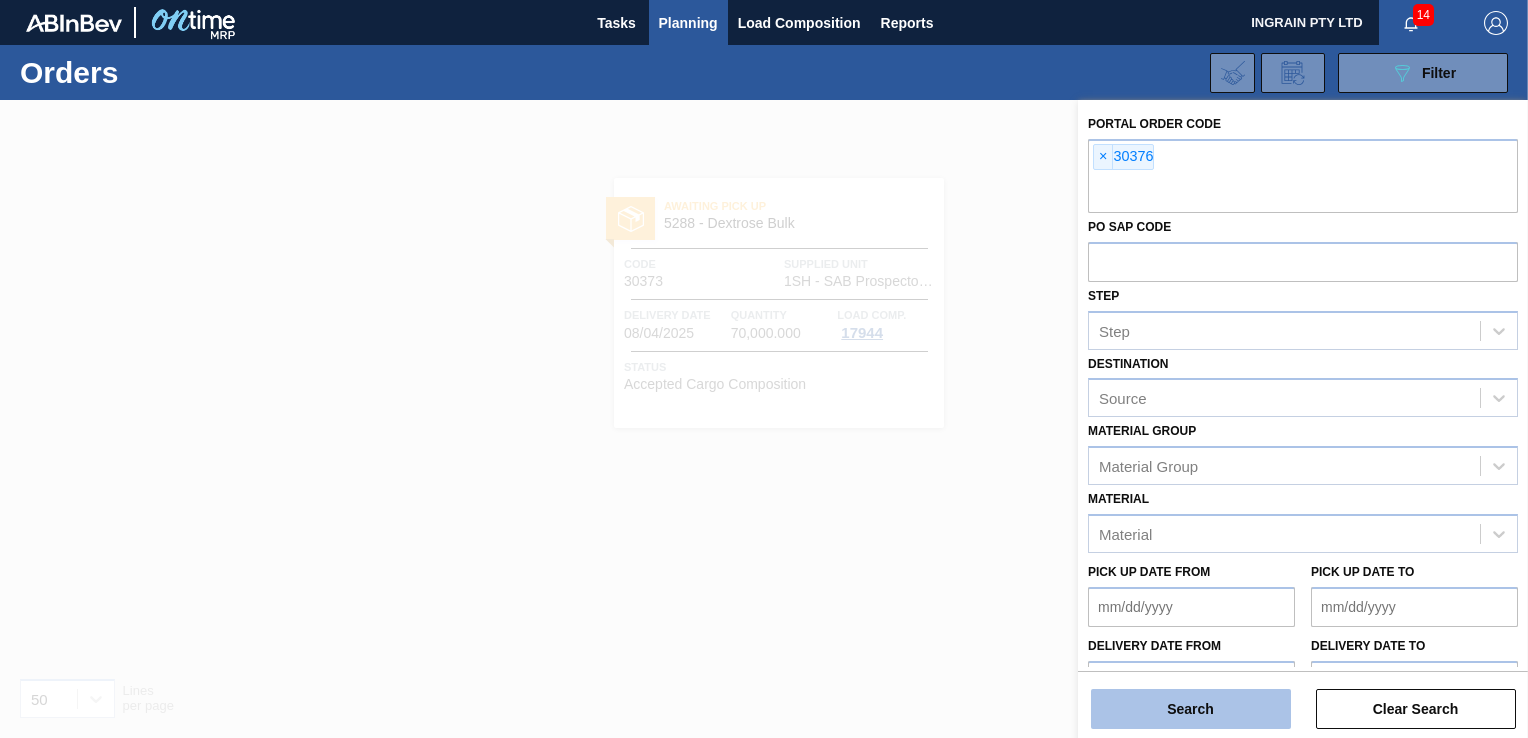 click on "Search" at bounding box center [1191, 709] 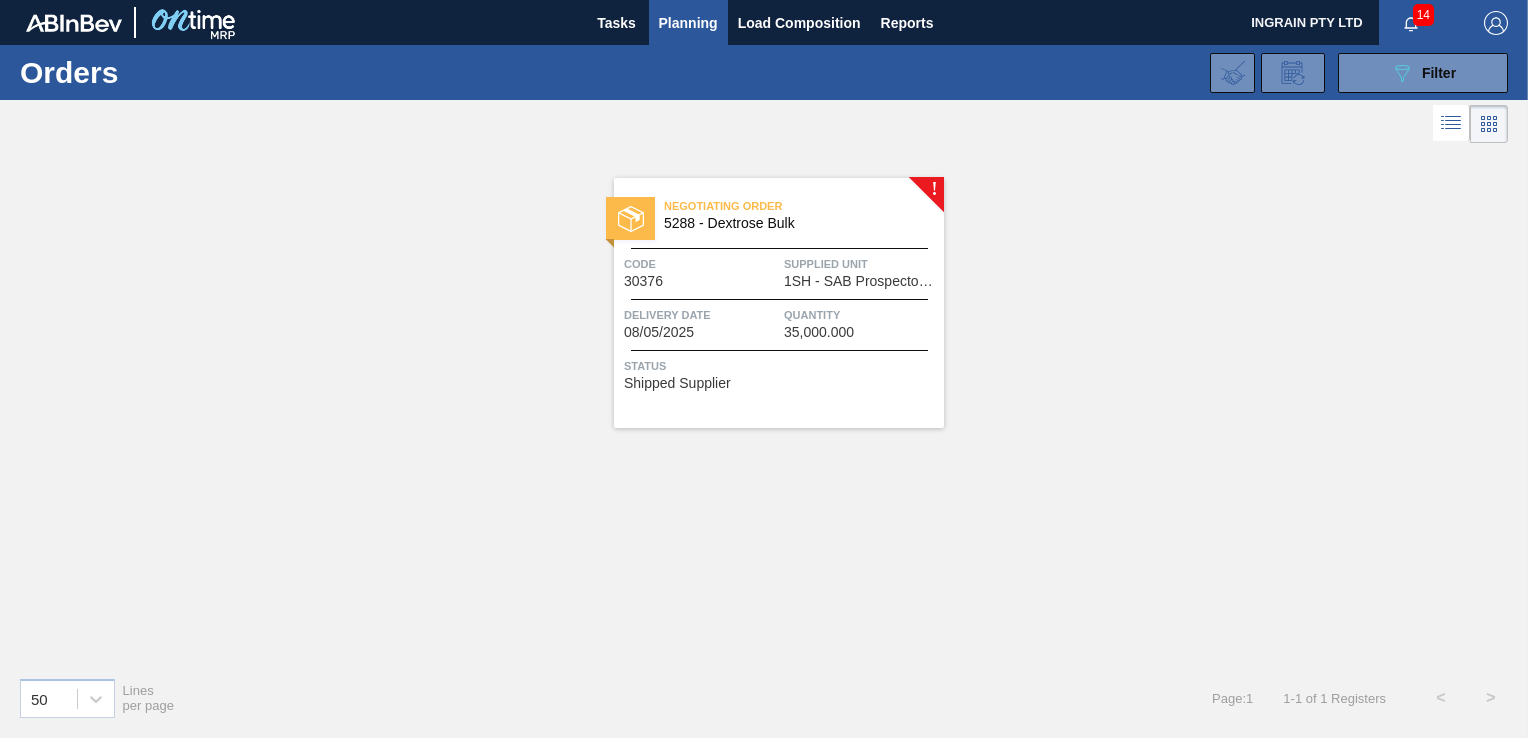 click on "35,000.000" at bounding box center (819, 332) 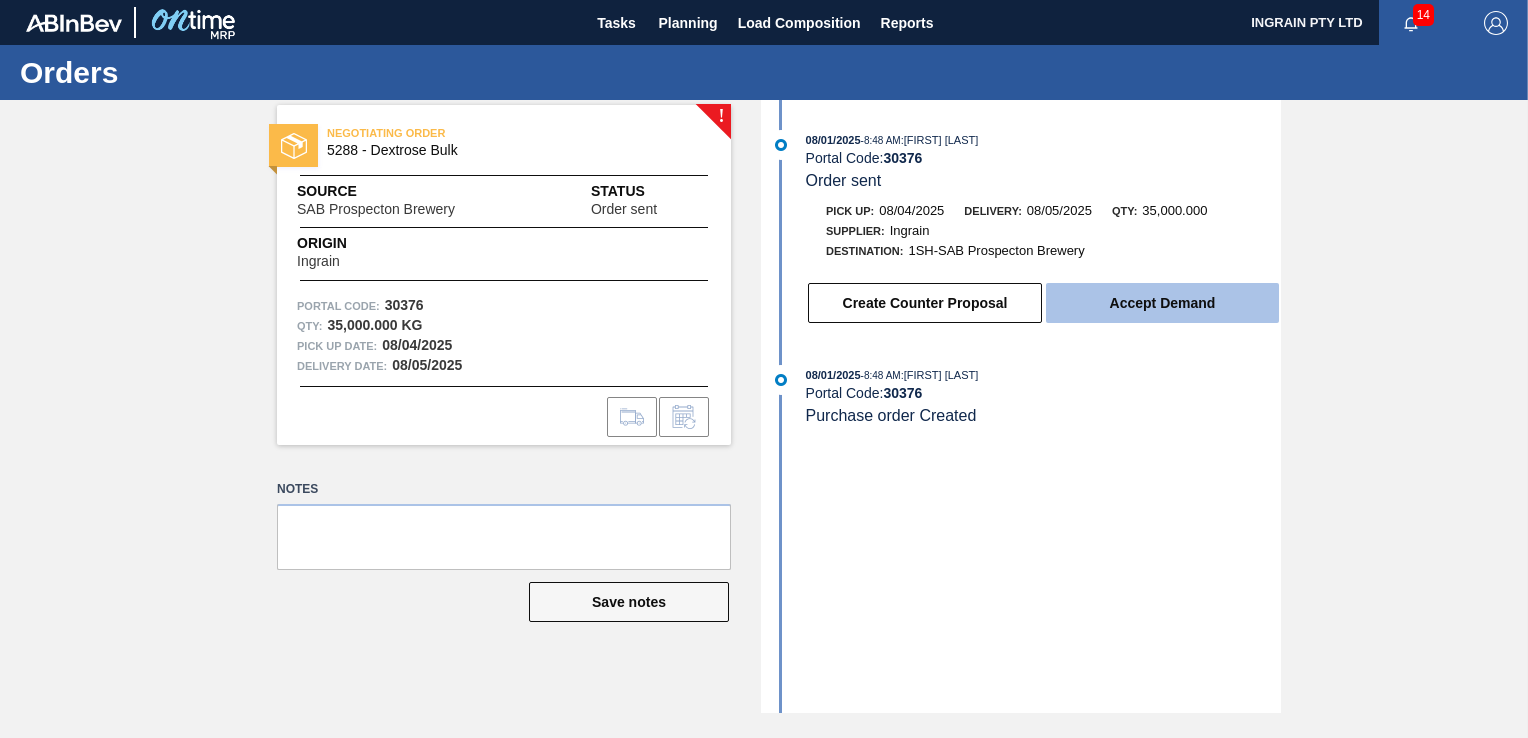 click on "Accept Demand" at bounding box center (1162, 303) 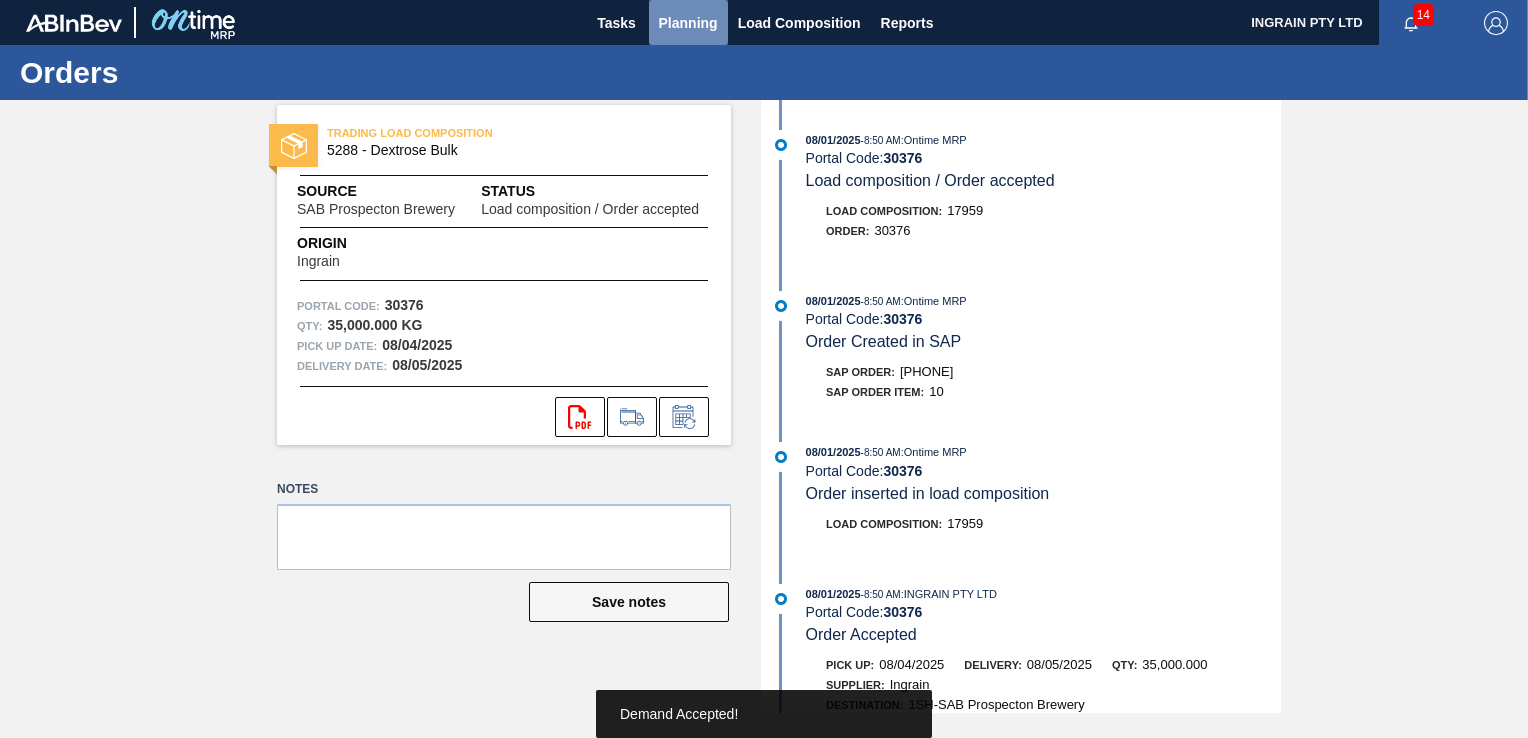 click on "Planning" at bounding box center (688, 23) 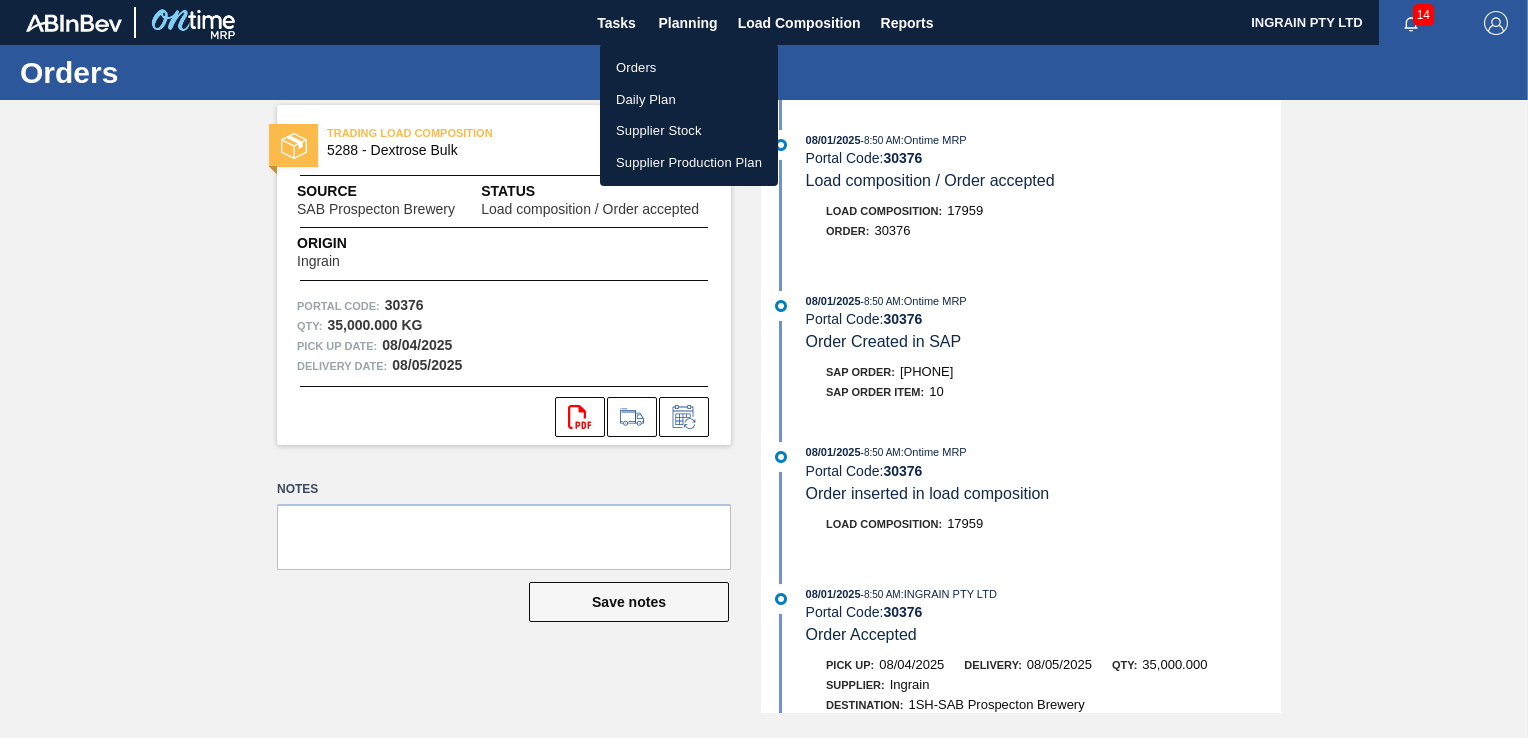 click on "Orders" at bounding box center [689, 68] 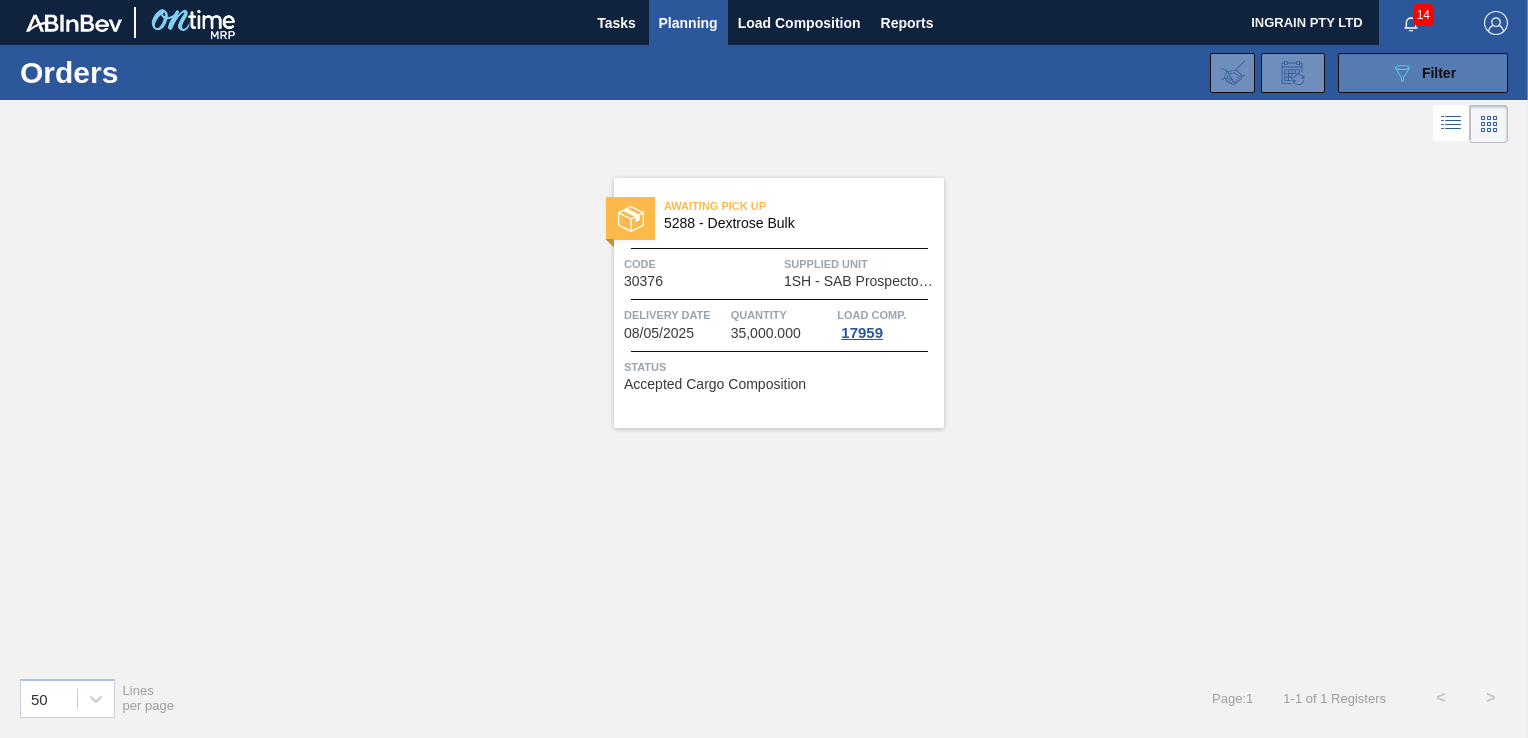 click on "Filter" at bounding box center [1439, 73] 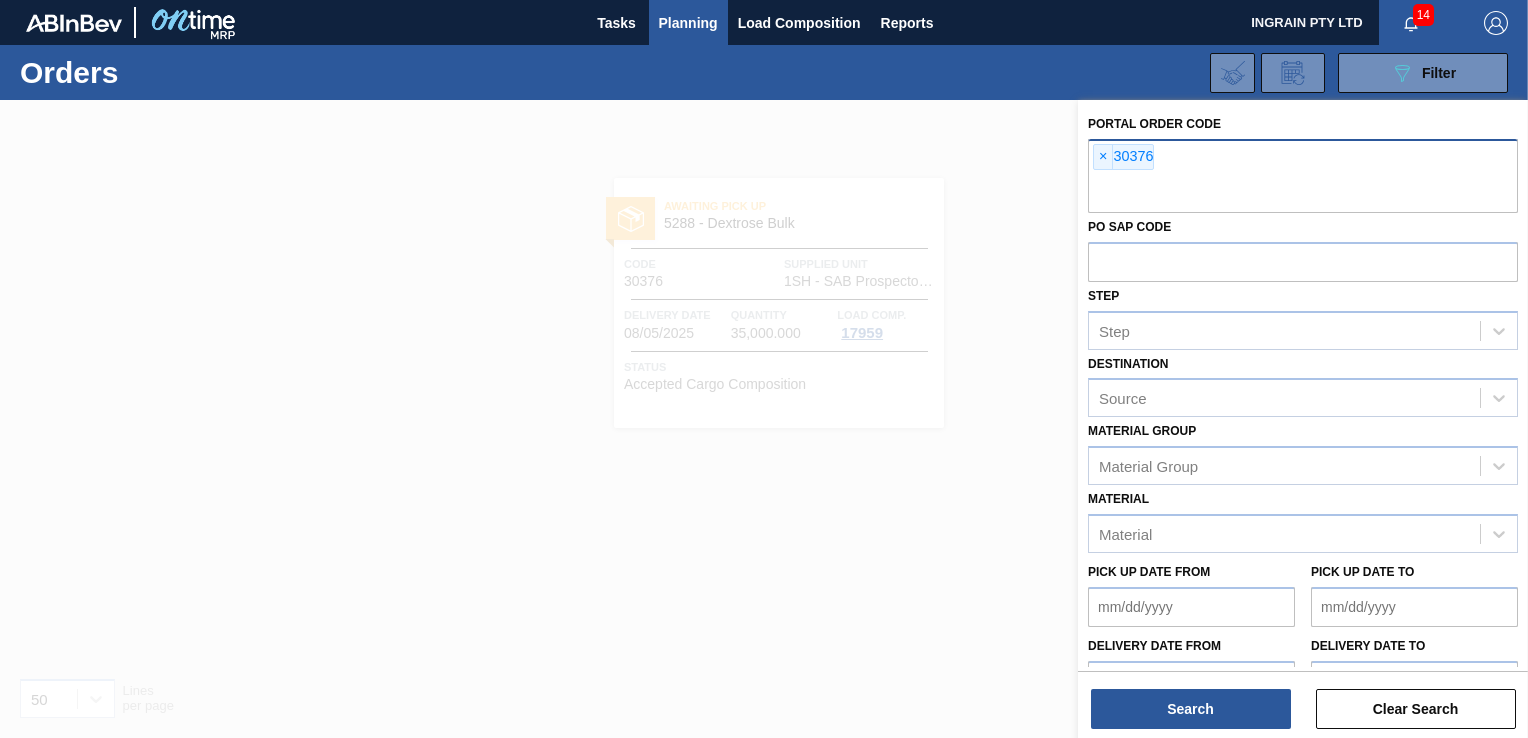 click on "×" at bounding box center (1103, 157) 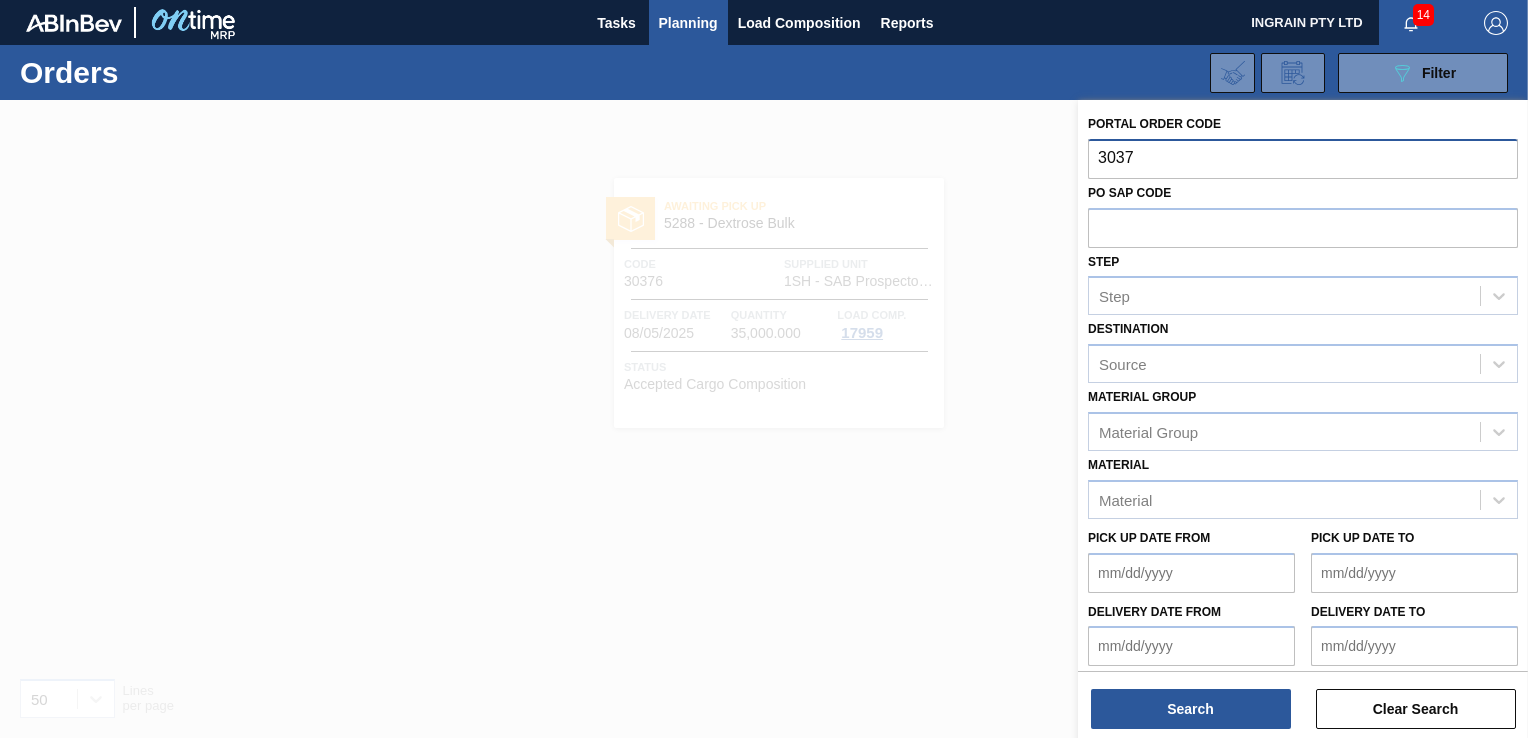 type on "30377" 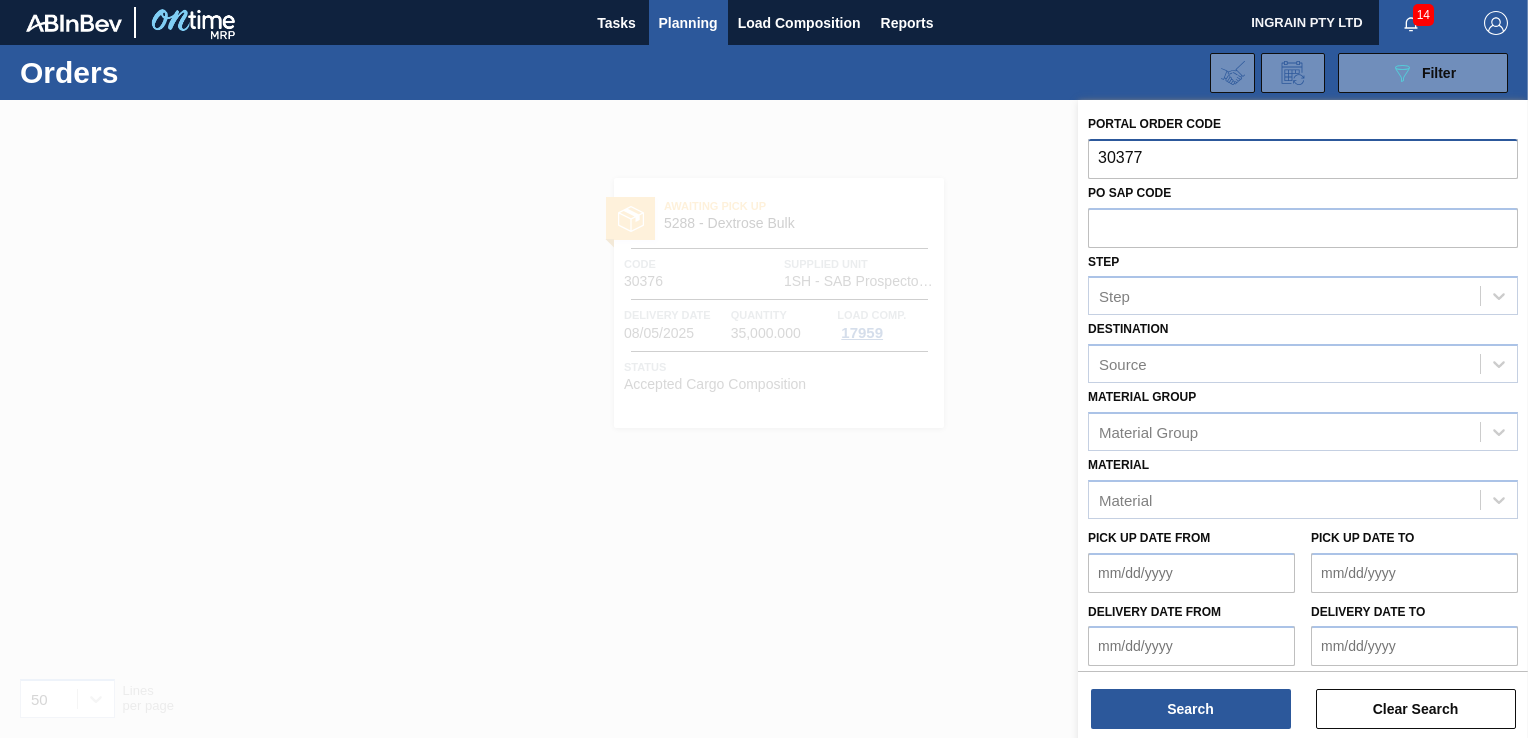 type 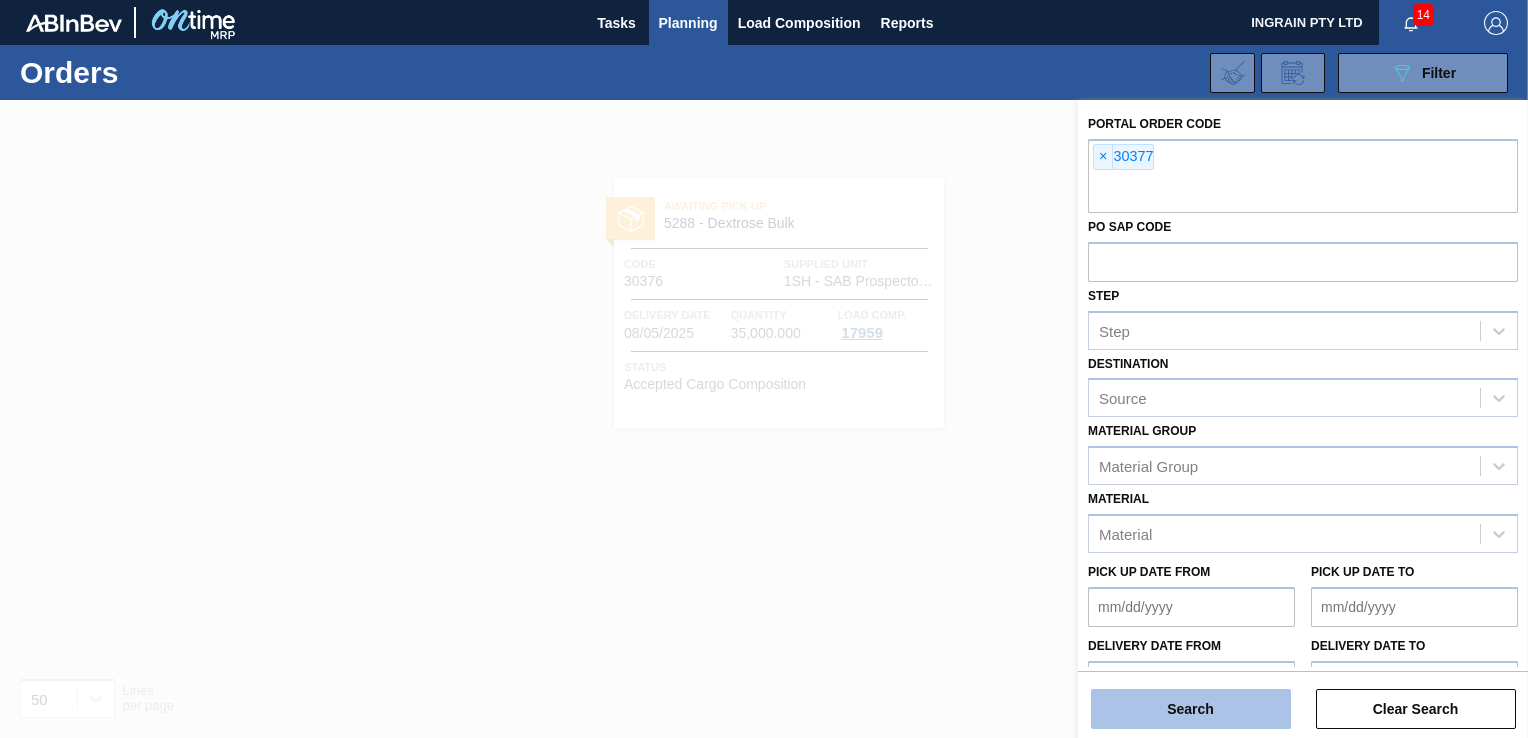 click on "Search" at bounding box center [1191, 709] 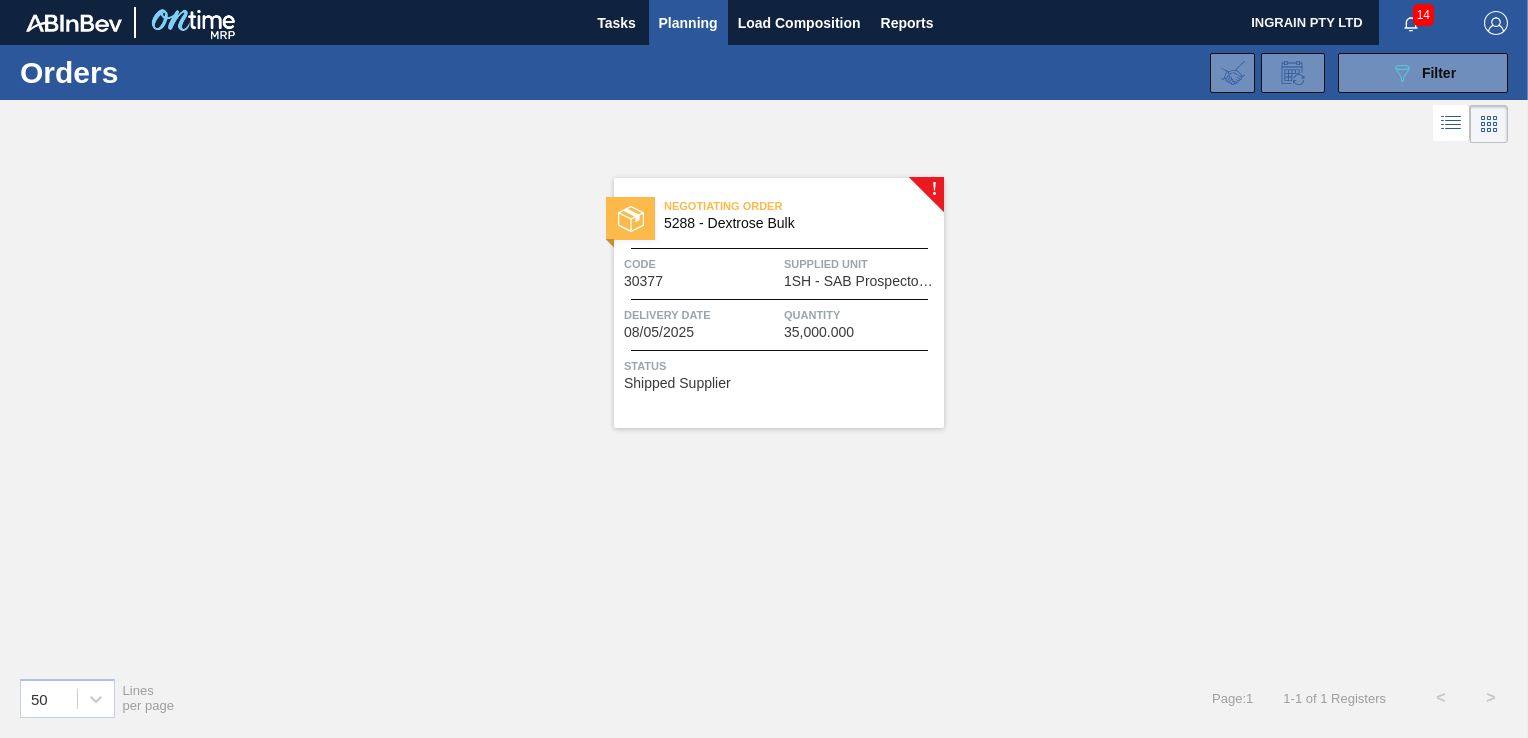 click on "Code 30377" at bounding box center [701, 271] 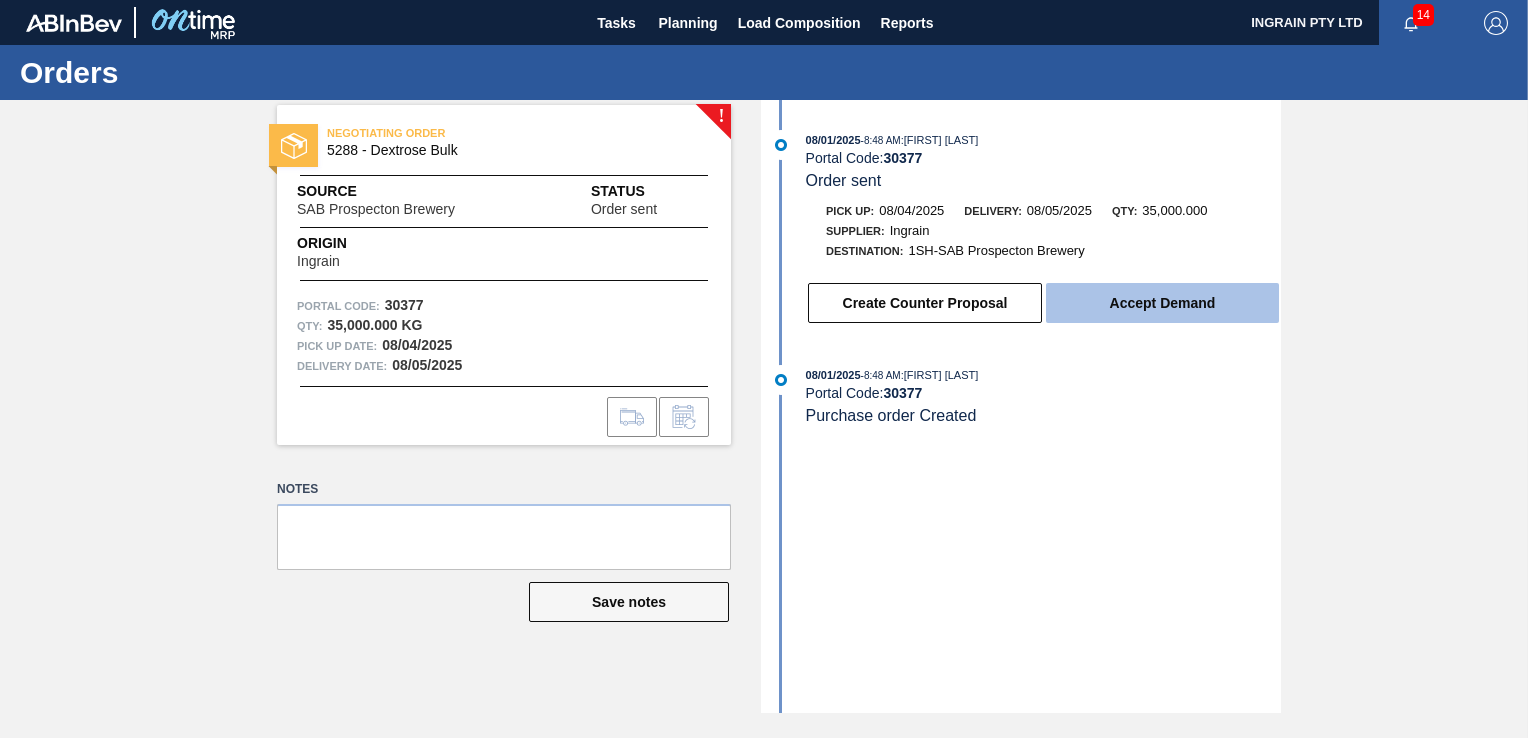 click on "Accept Demand" at bounding box center (1162, 303) 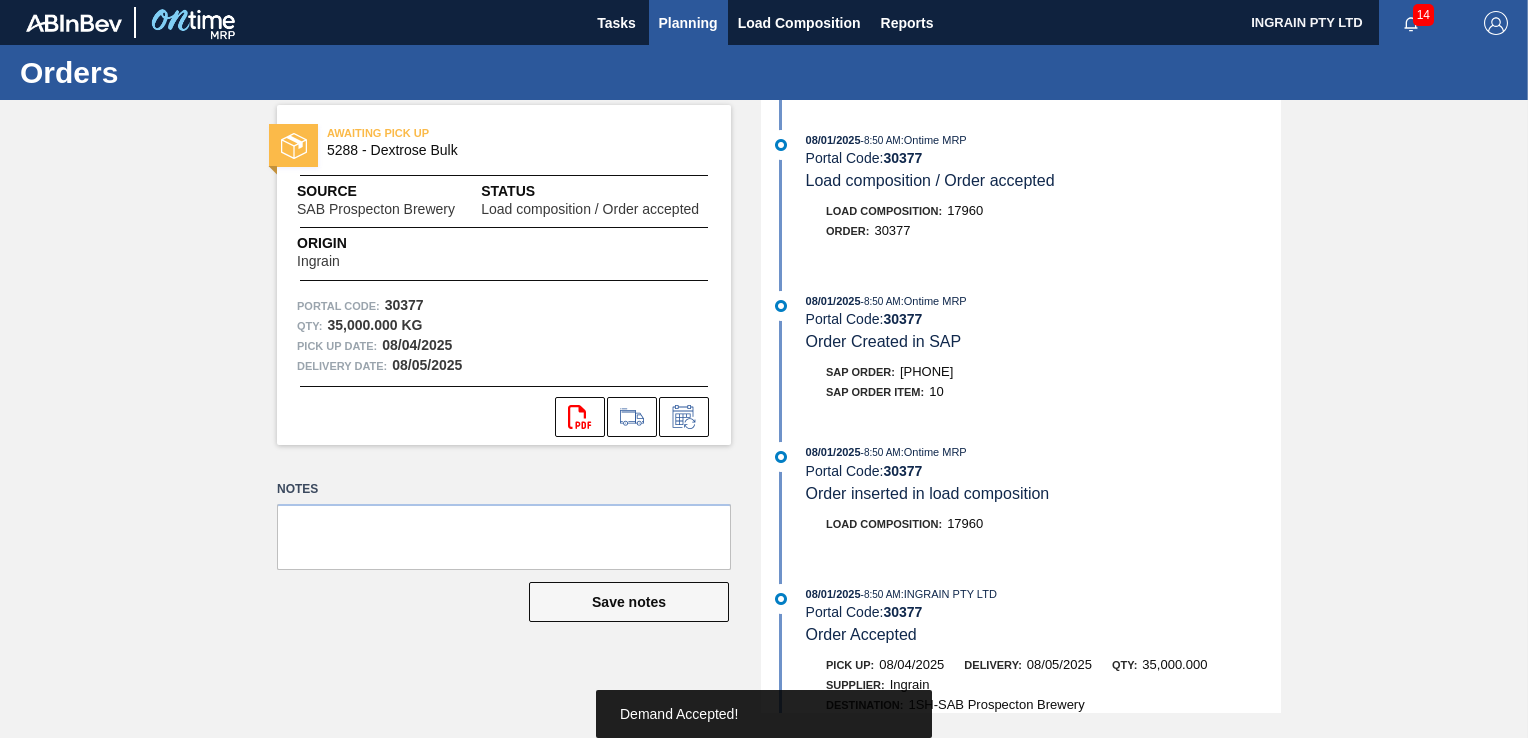 click on "Planning" at bounding box center (688, 23) 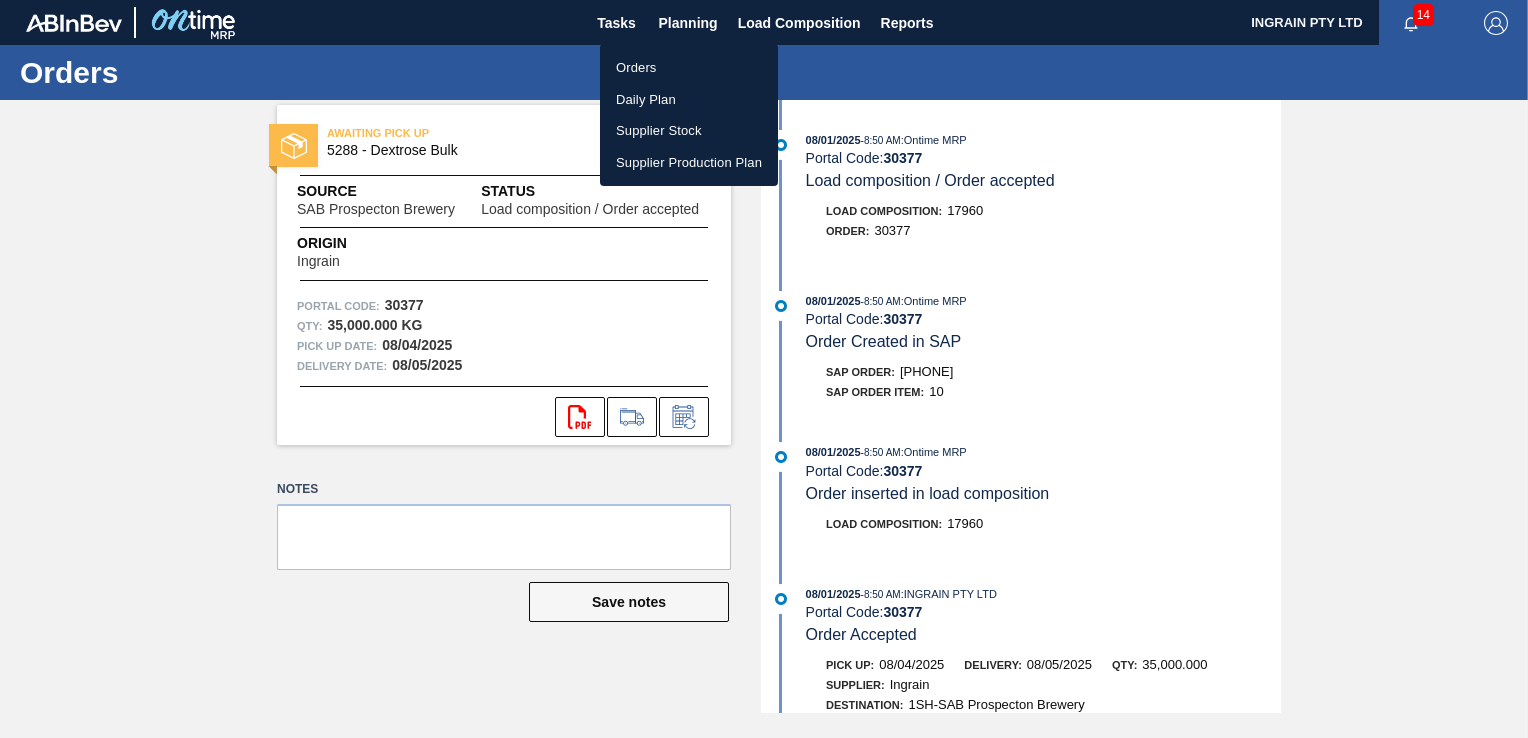 click on "Orders" at bounding box center (689, 68) 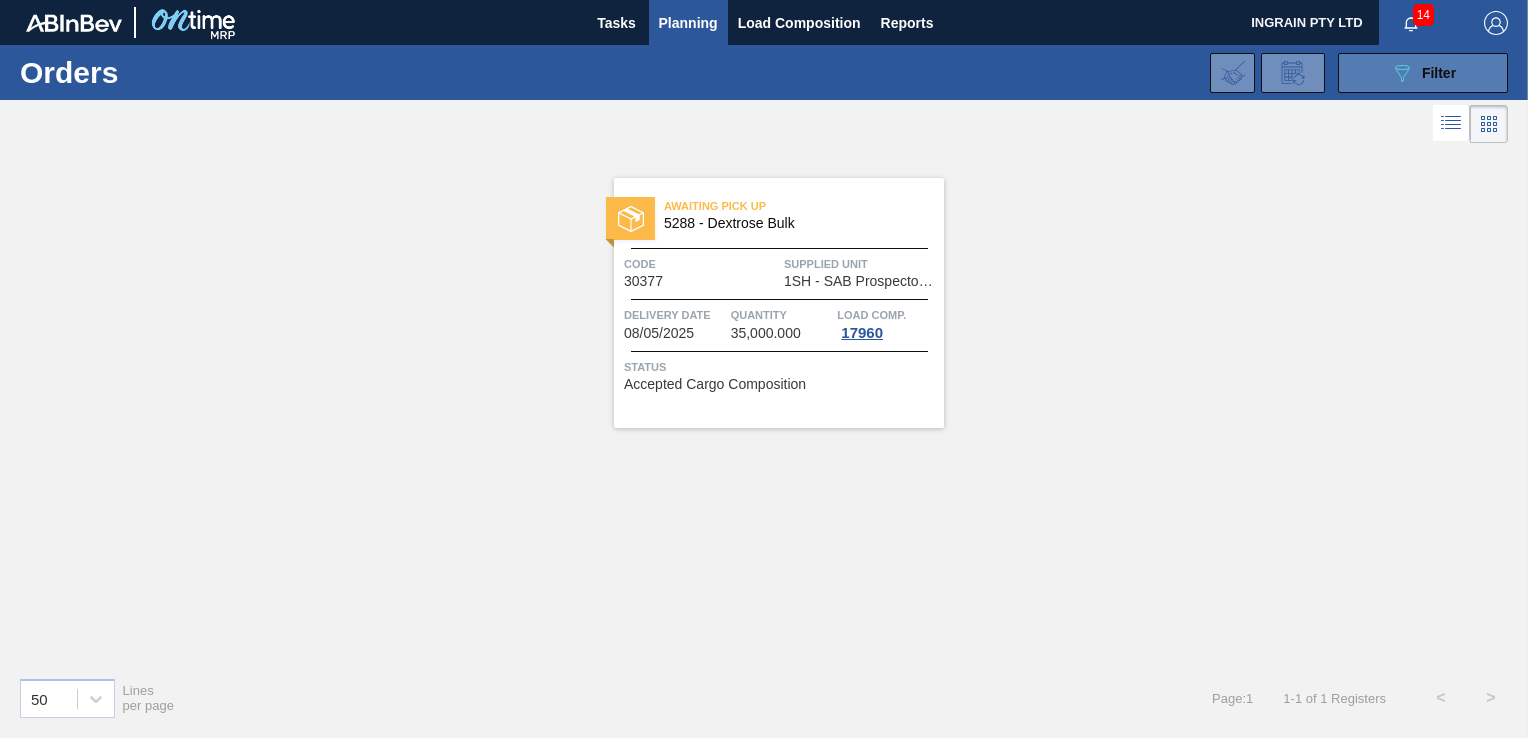 click on "089F7B8B-B2A5-4AFE-B5C0-19BA573D28AC Filter" at bounding box center (1423, 73) 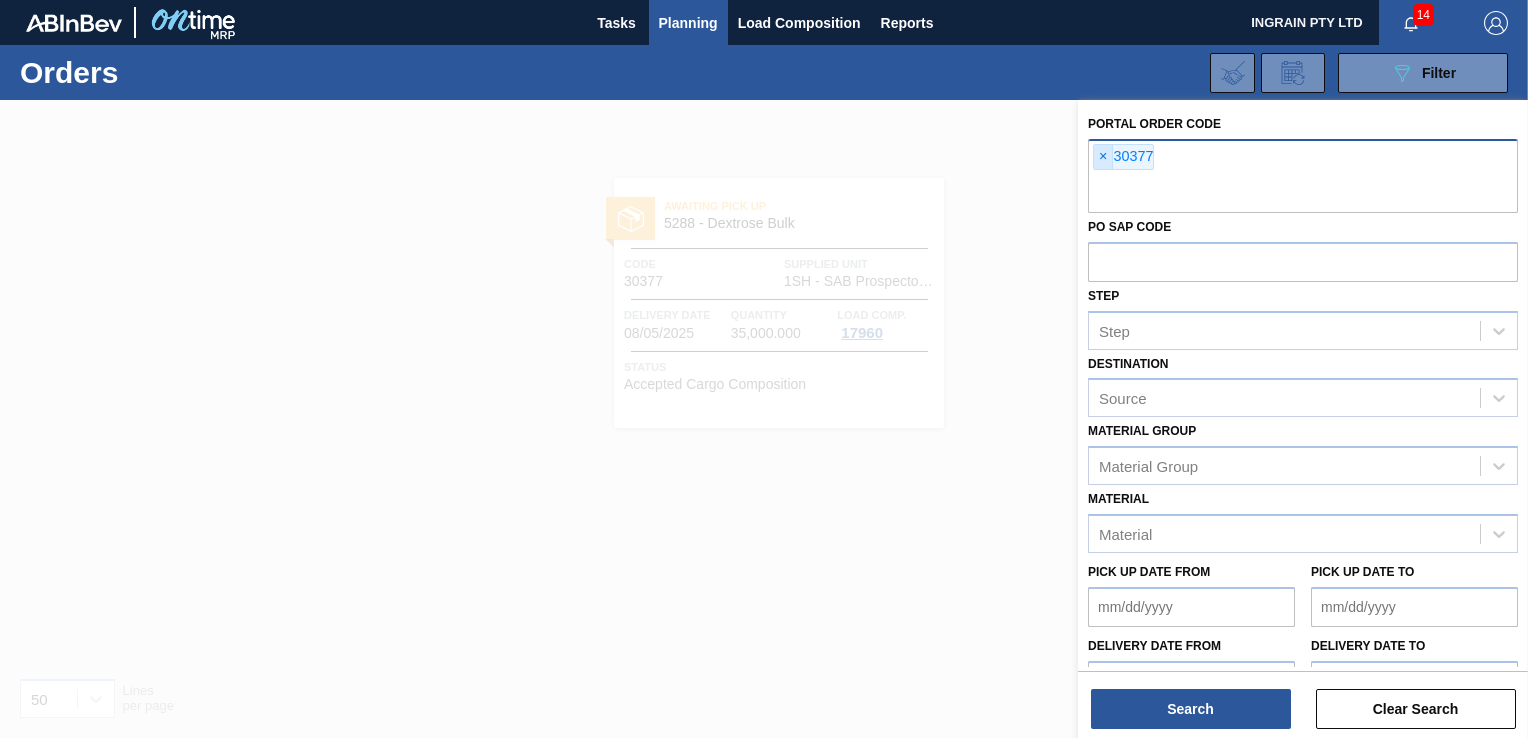 click on "×" at bounding box center [1103, 157] 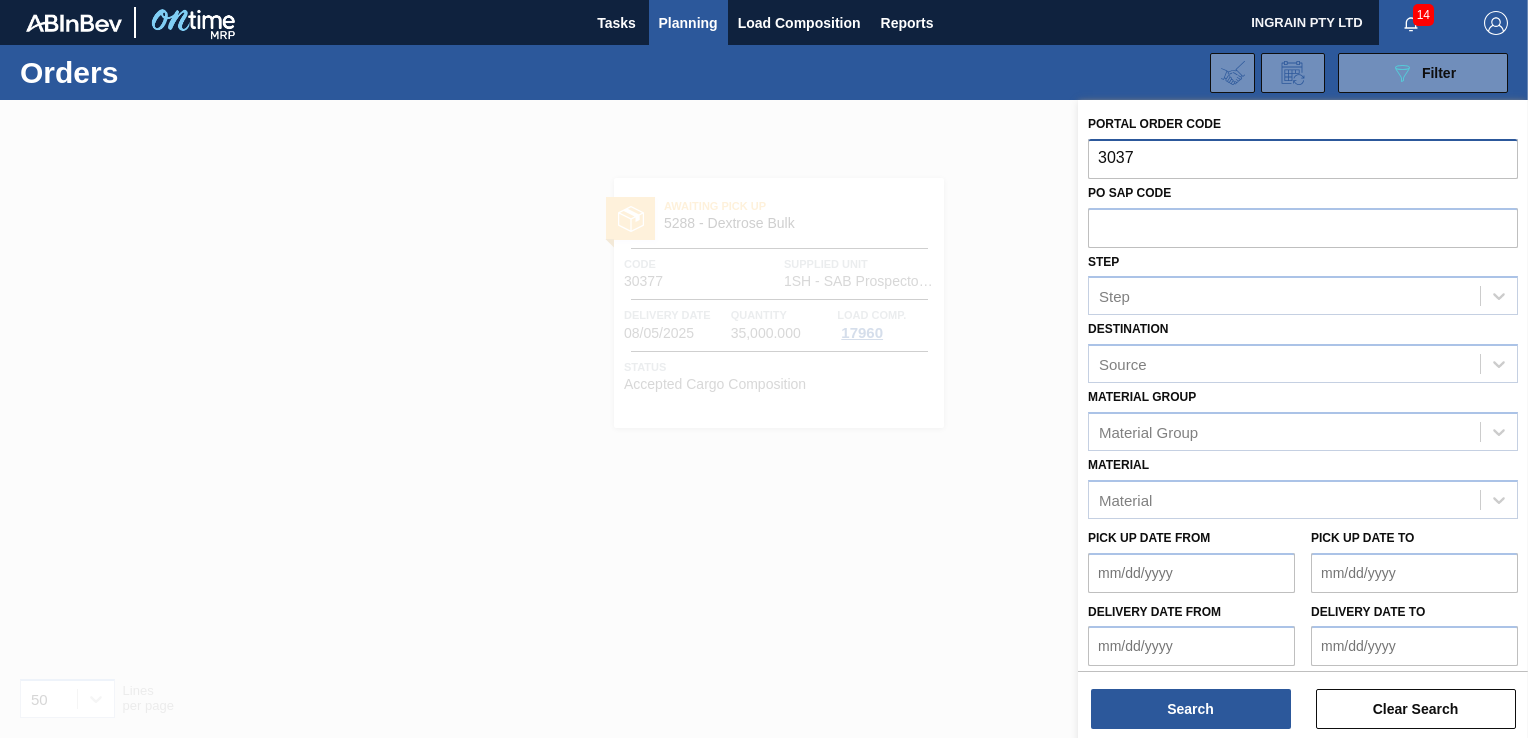 type on "30378" 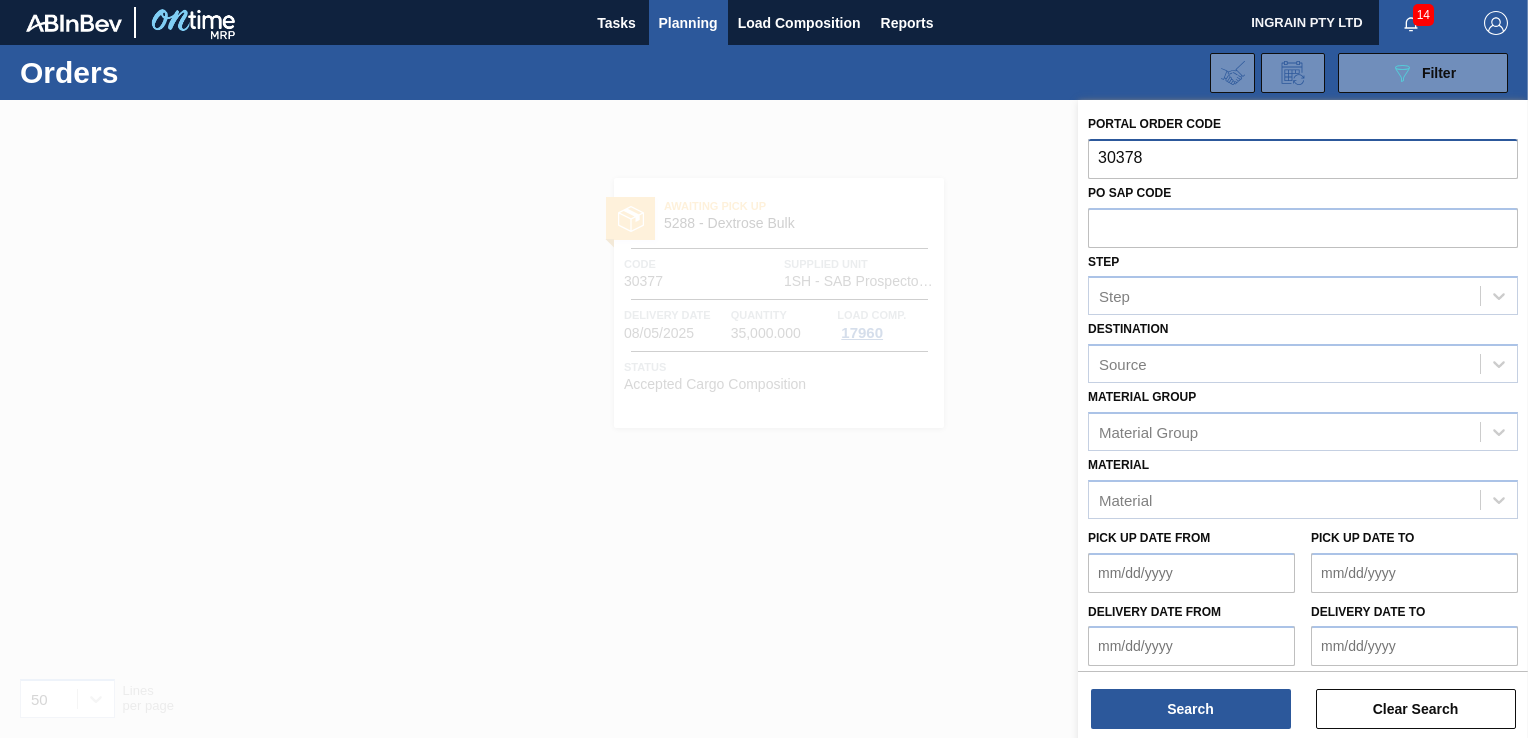 type 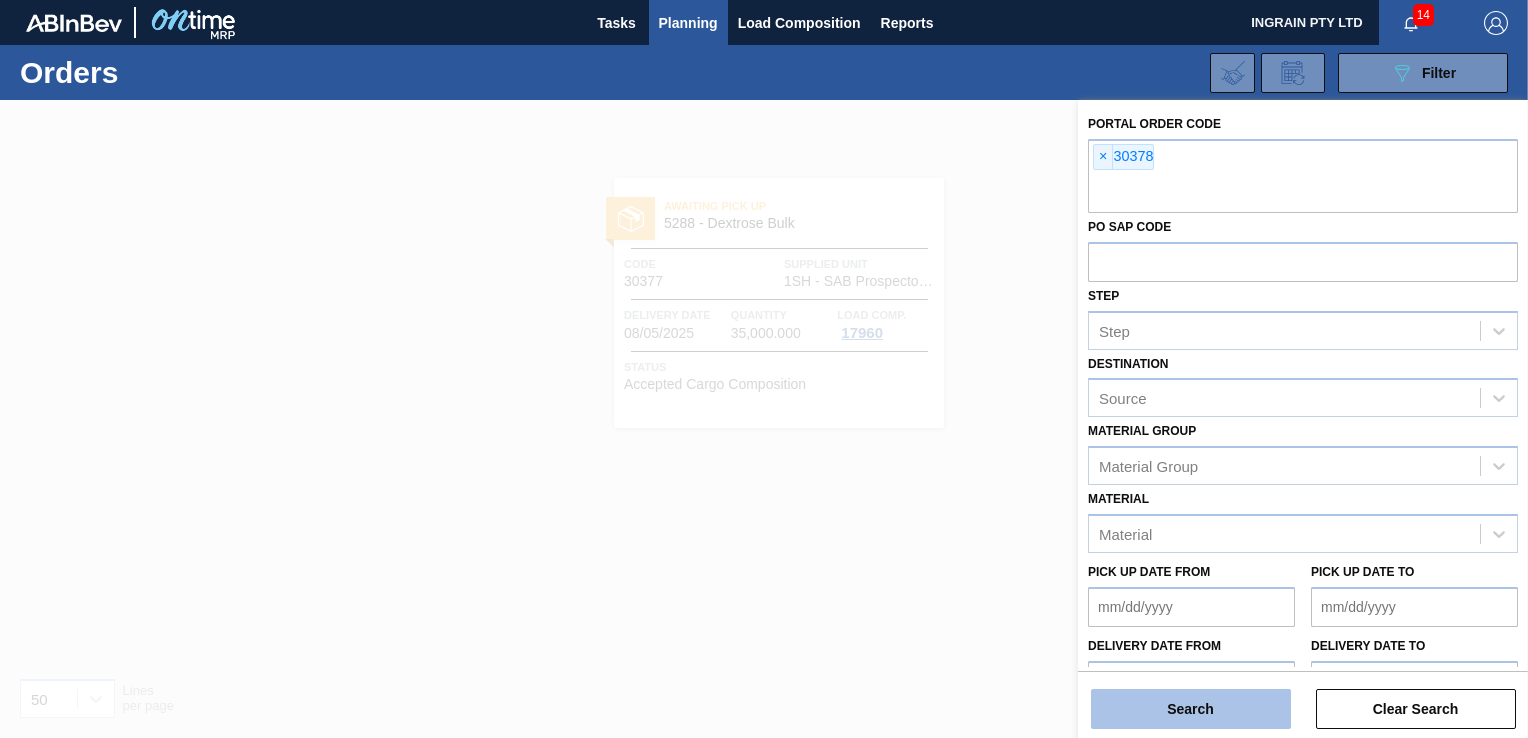 click on "Search" at bounding box center [1191, 709] 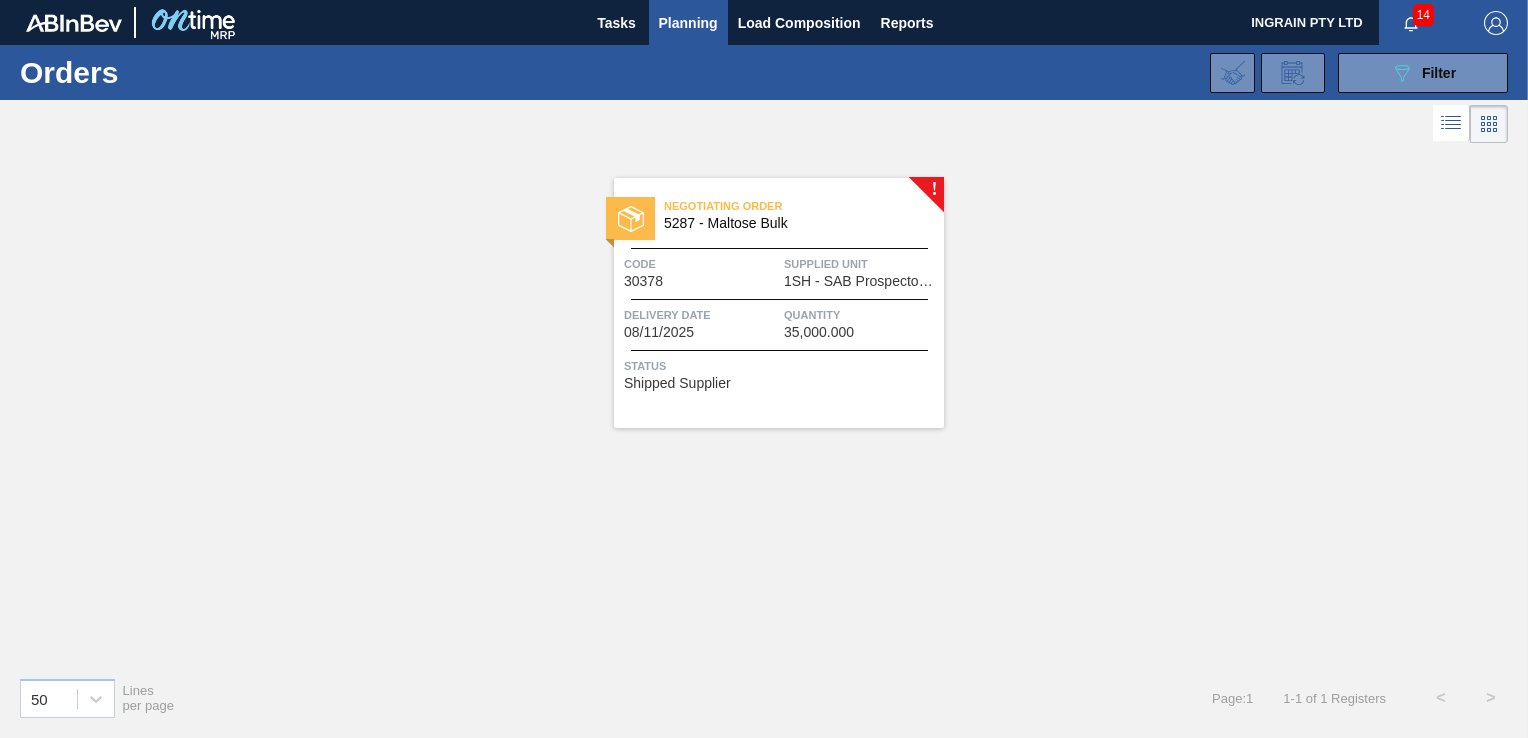 click on "1SH - SAB Prospecton Brewery" at bounding box center (861, 281) 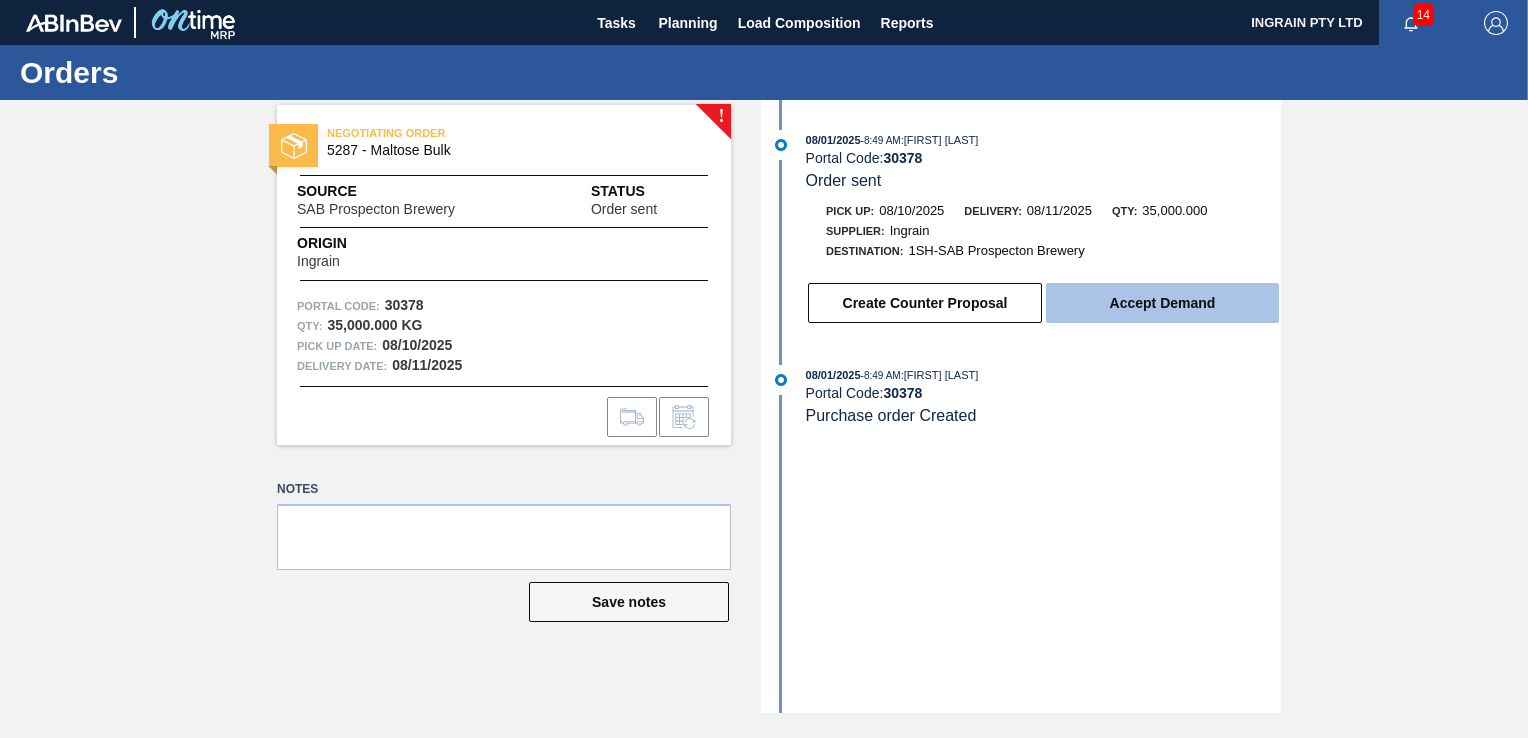 click on "Accept Demand" at bounding box center [1162, 303] 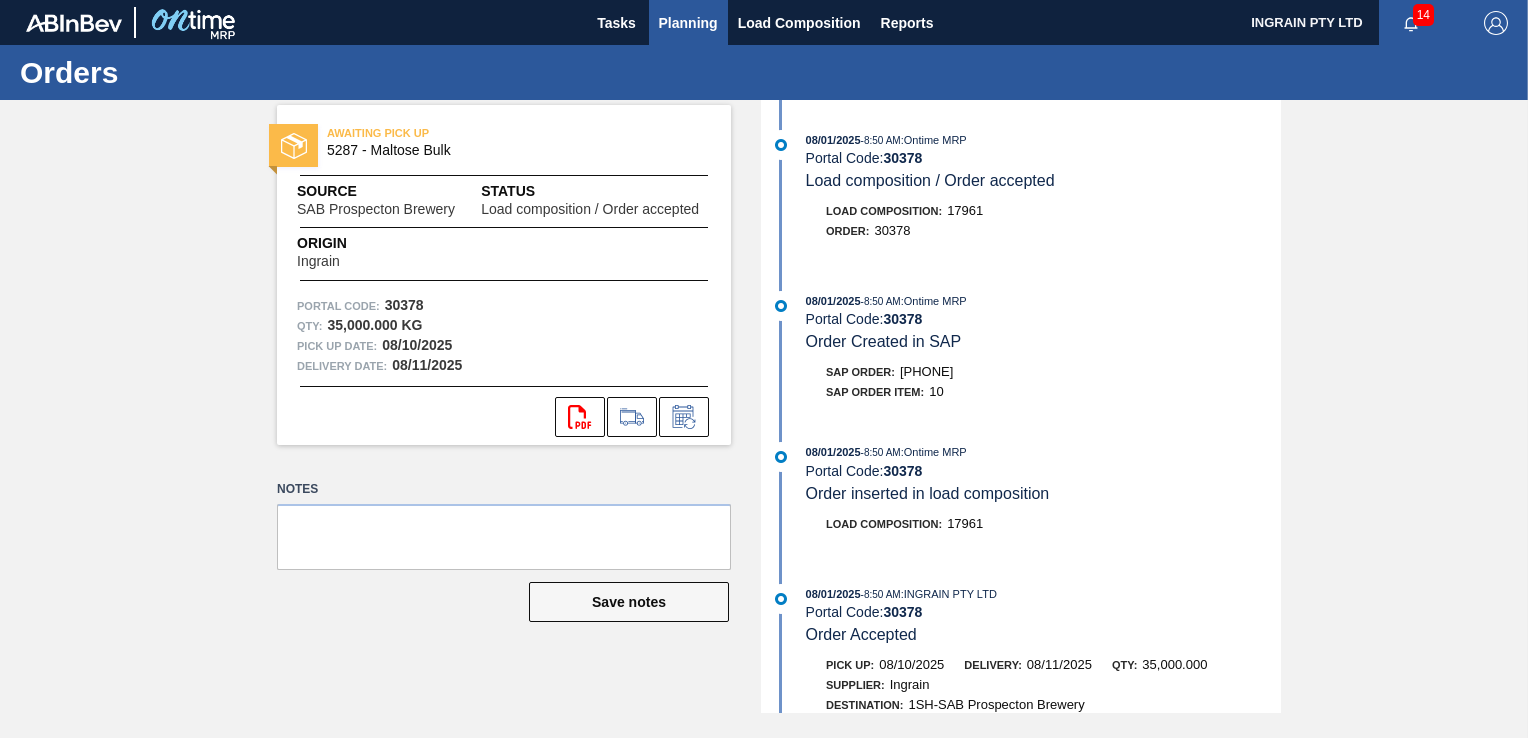 click on "Planning" at bounding box center [688, 23] 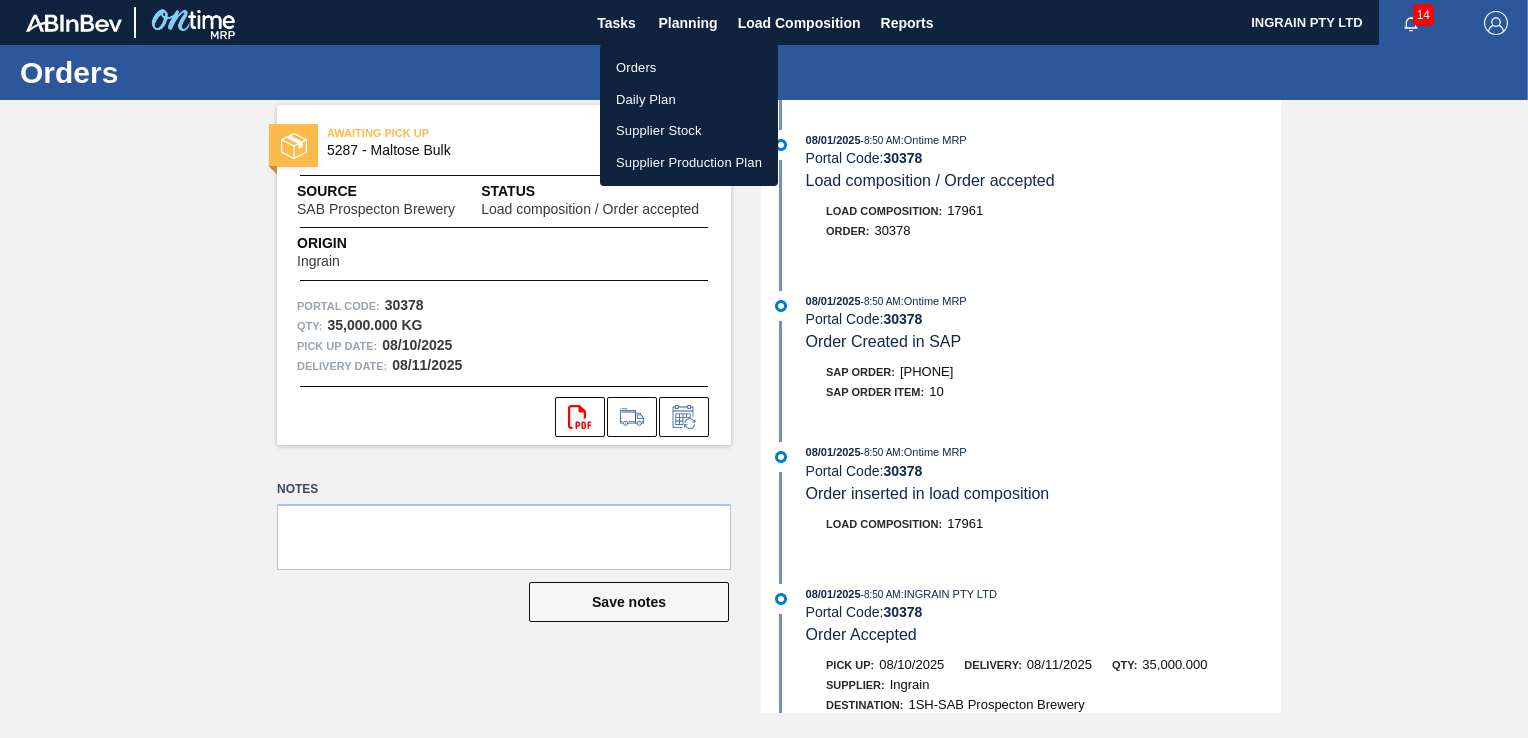 drag, startPoint x: 631, startPoint y: 66, endPoint x: 908, endPoint y: 65, distance: 277.0018 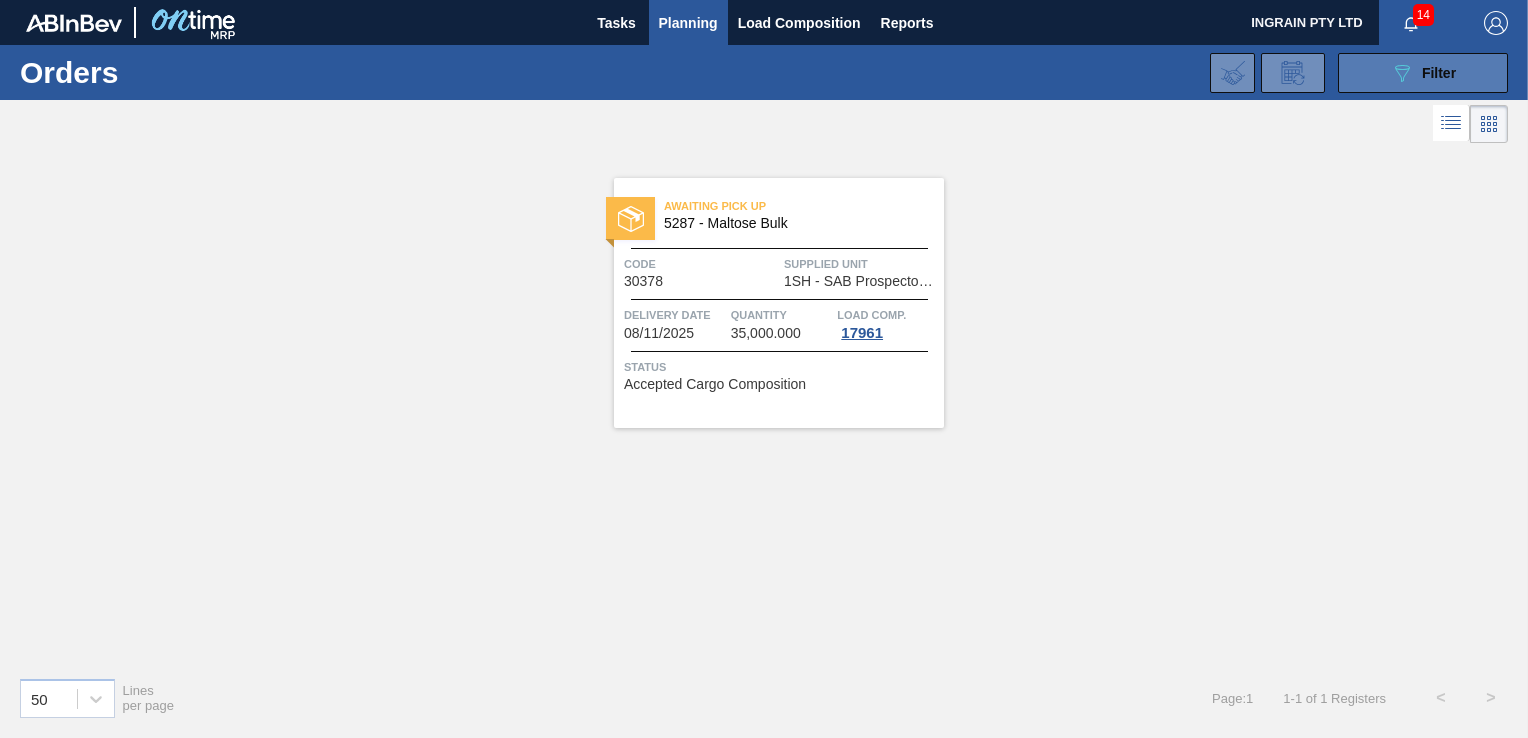 click on "Filter" at bounding box center (1439, 73) 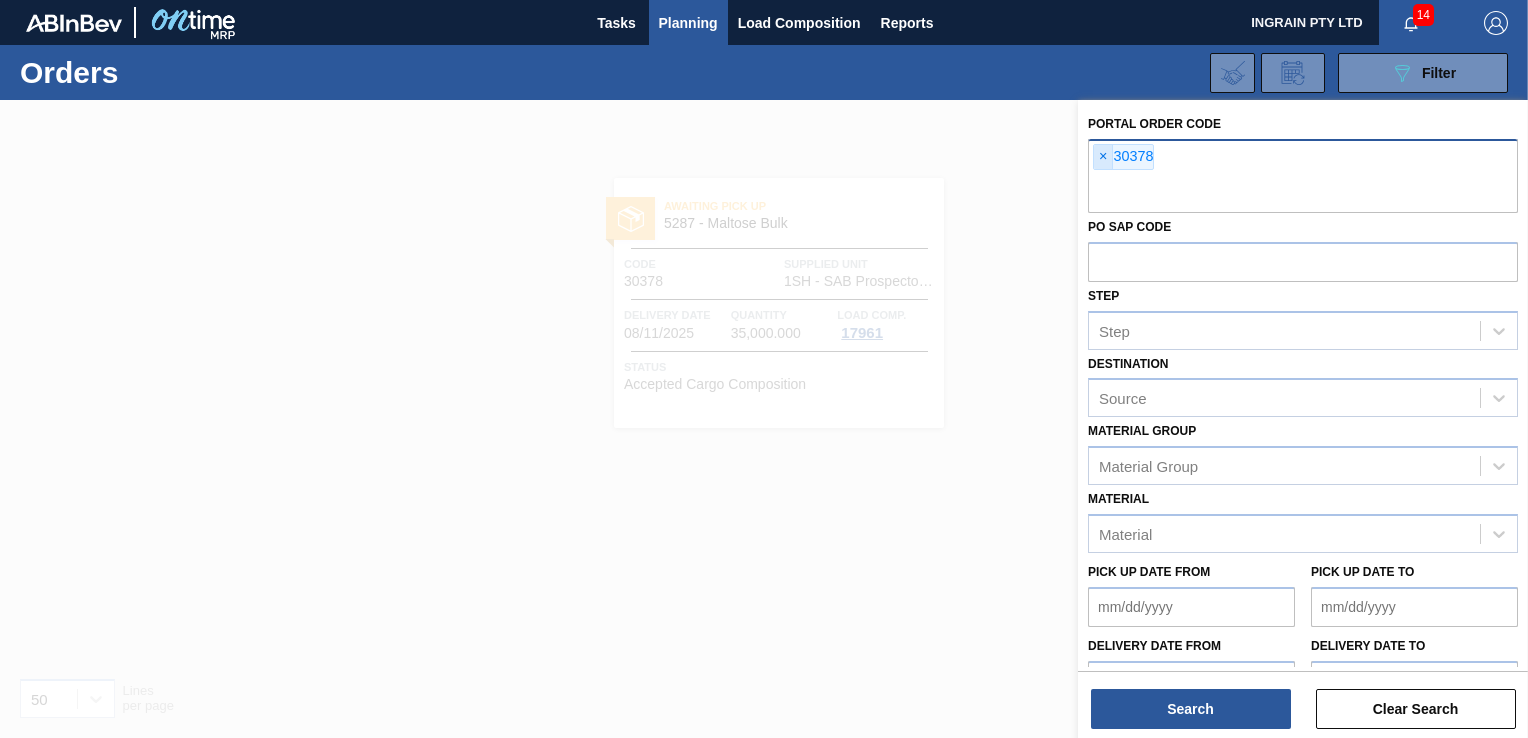 click on "×" at bounding box center (1103, 157) 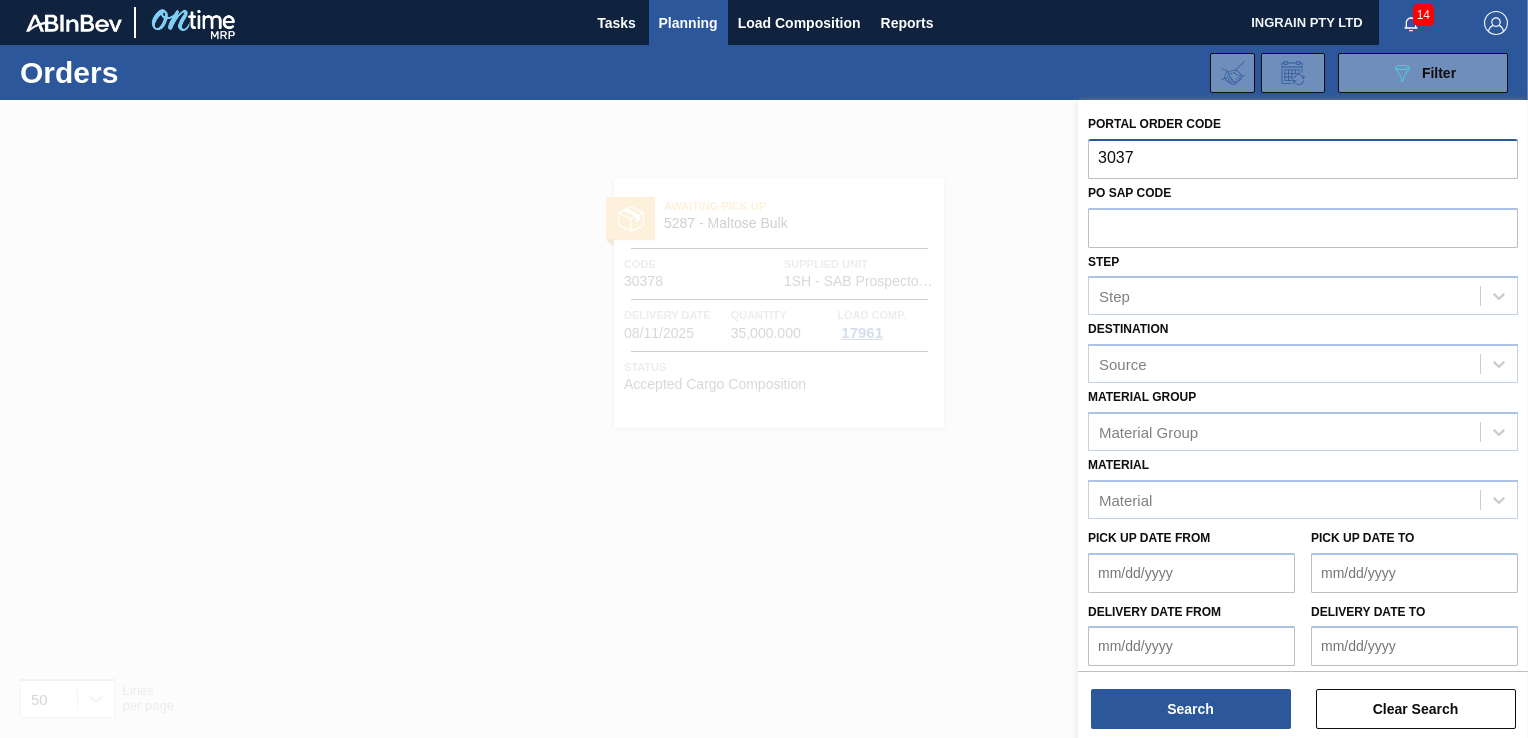 type on "30379" 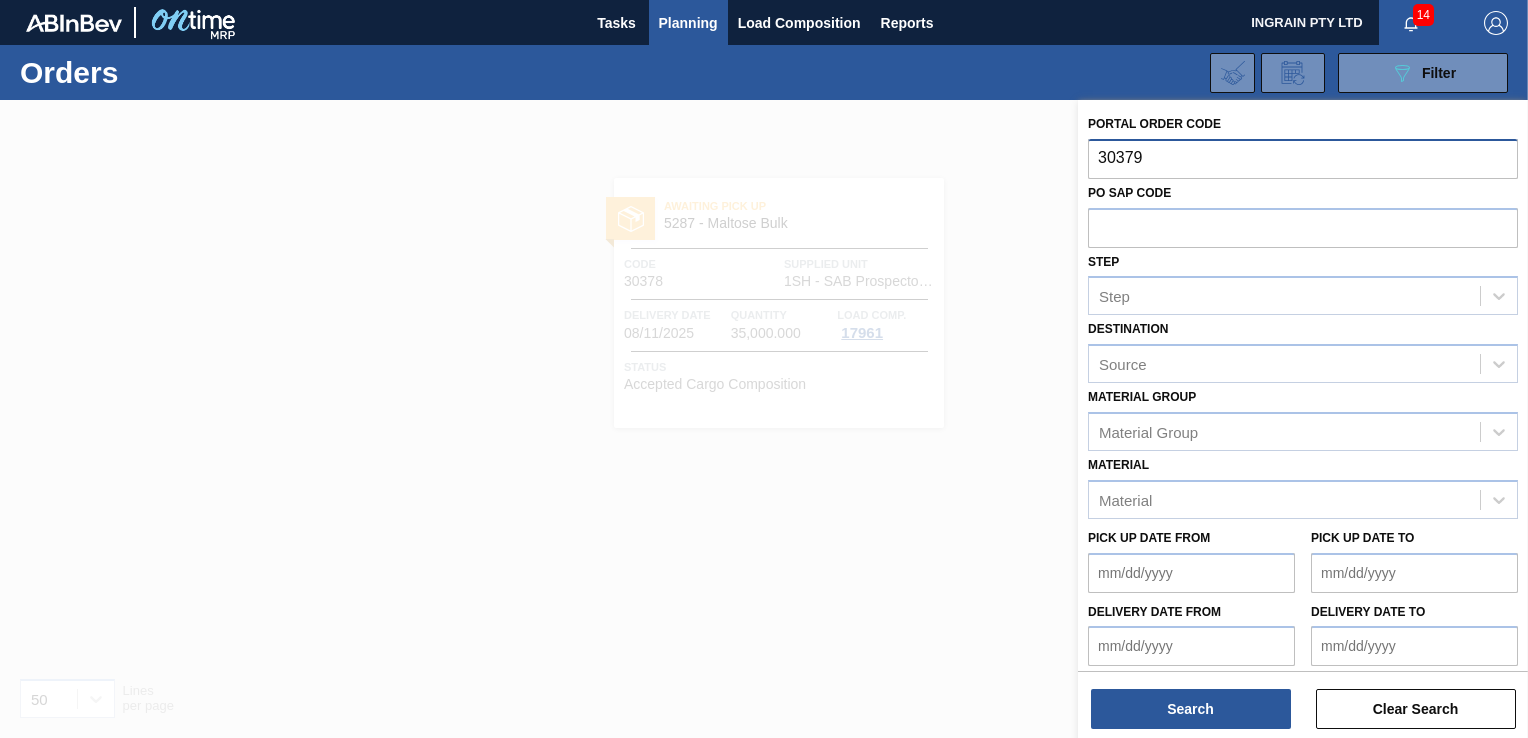 type 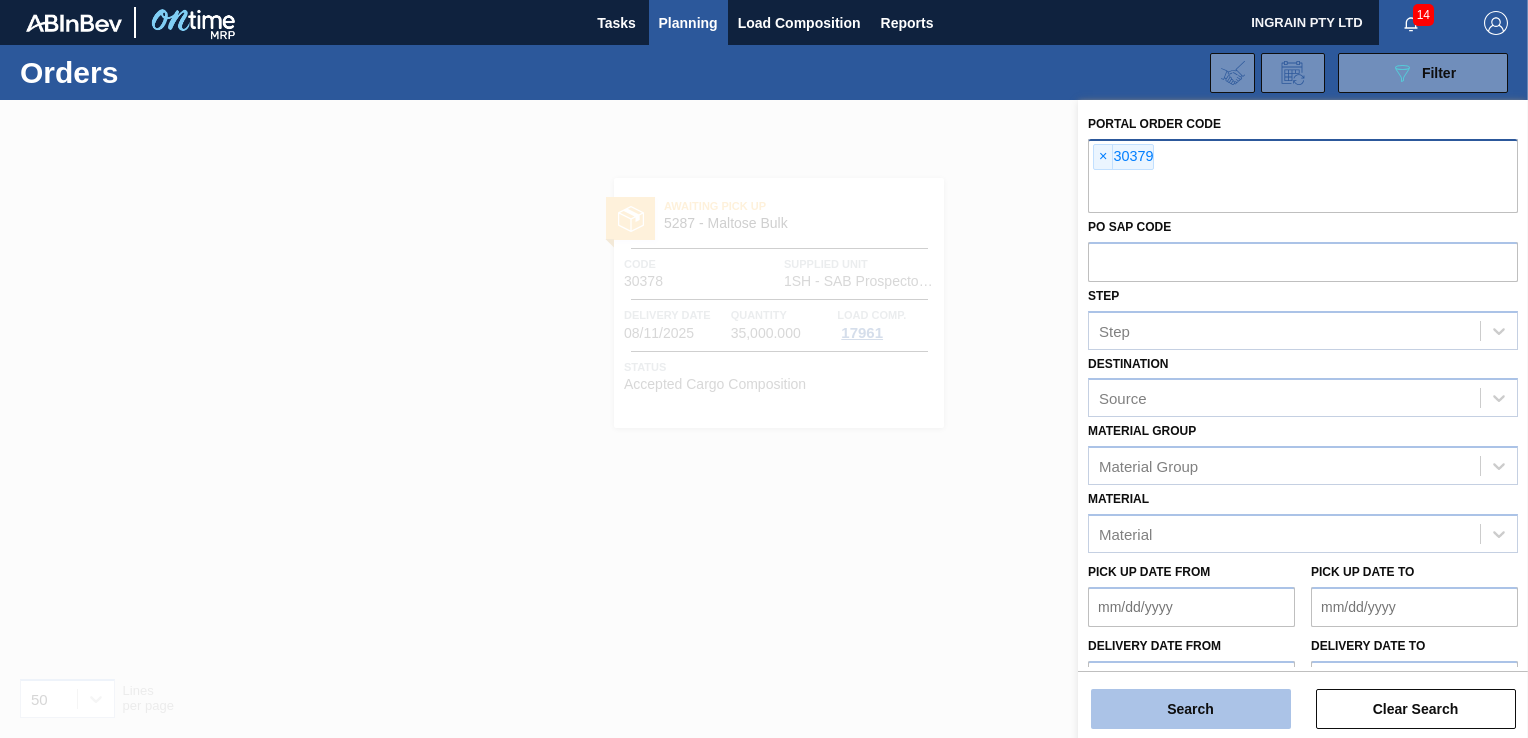 click on "Search" at bounding box center [1191, 709] 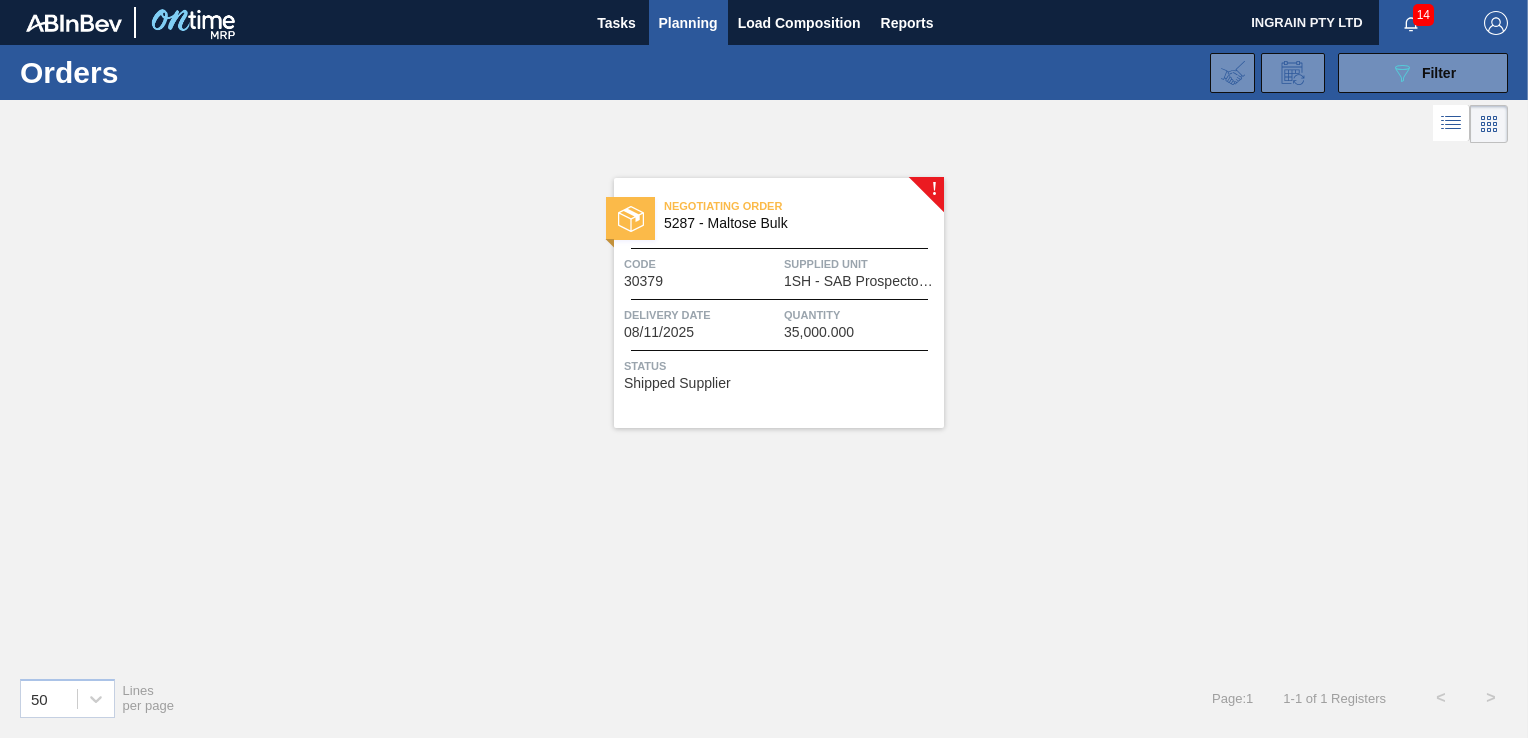 click on "1SH - SAB Prospecton Brewery" at bounding box center [861, 281] 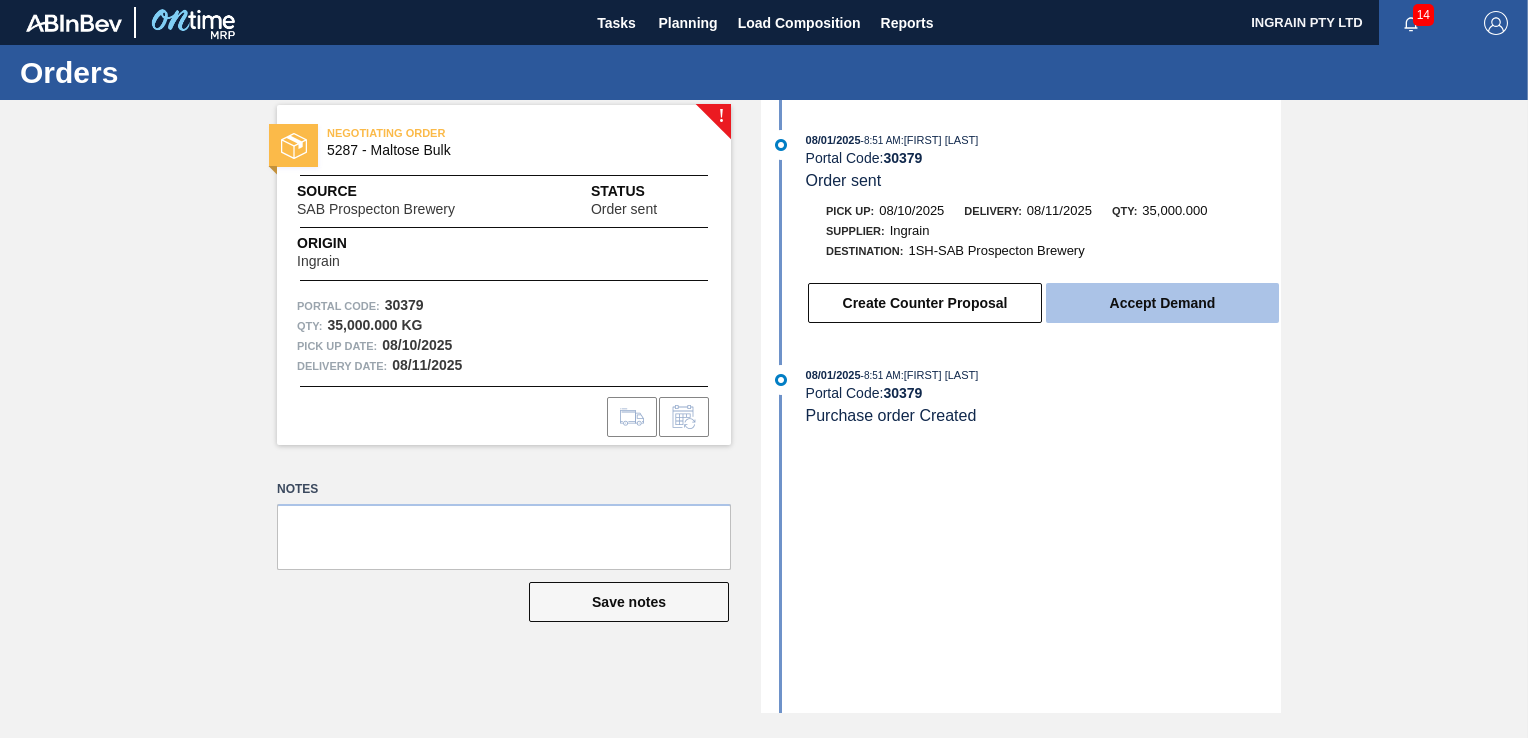 click on "Accept Demand" at bounding box center [1162, 303] 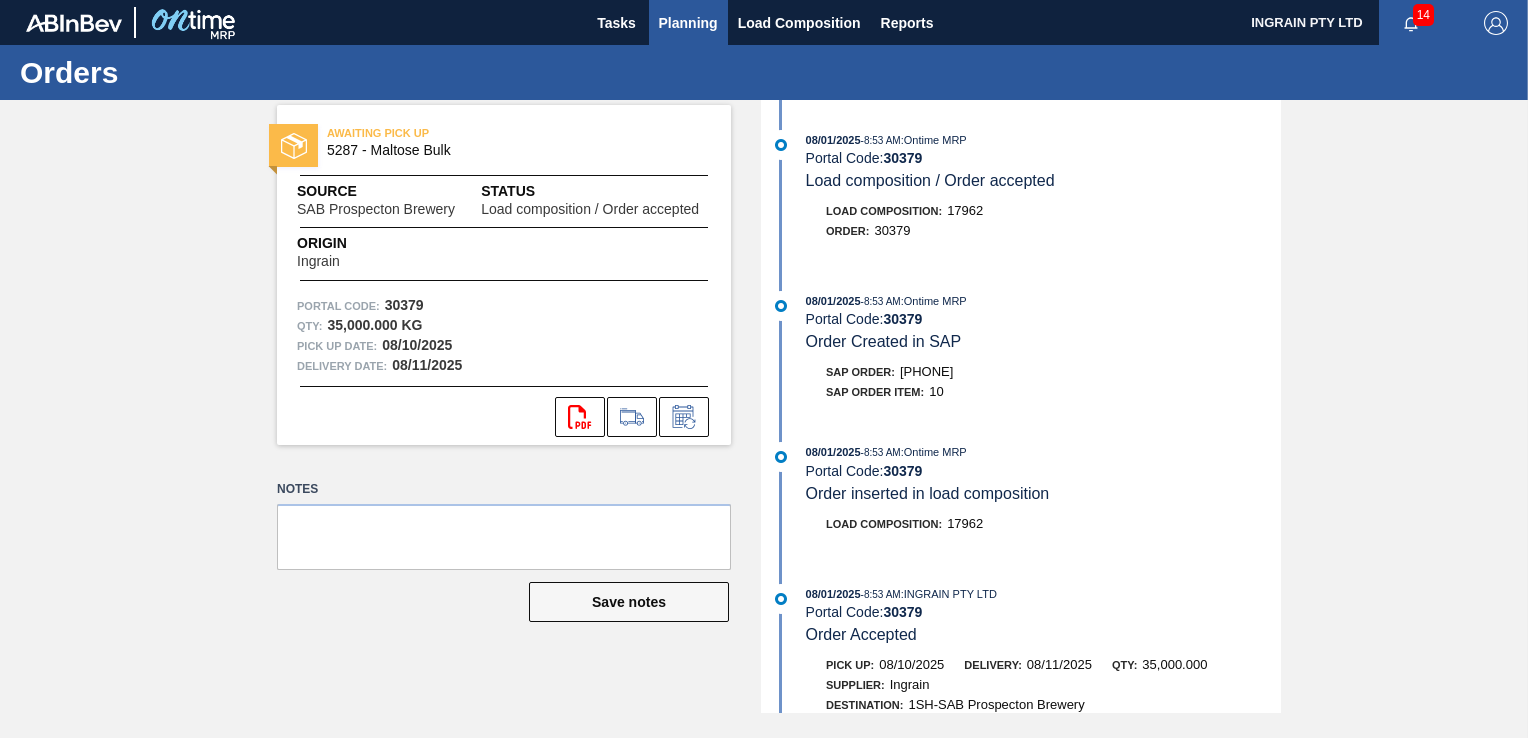 click on "Planning" at bounding box center [688, 23] 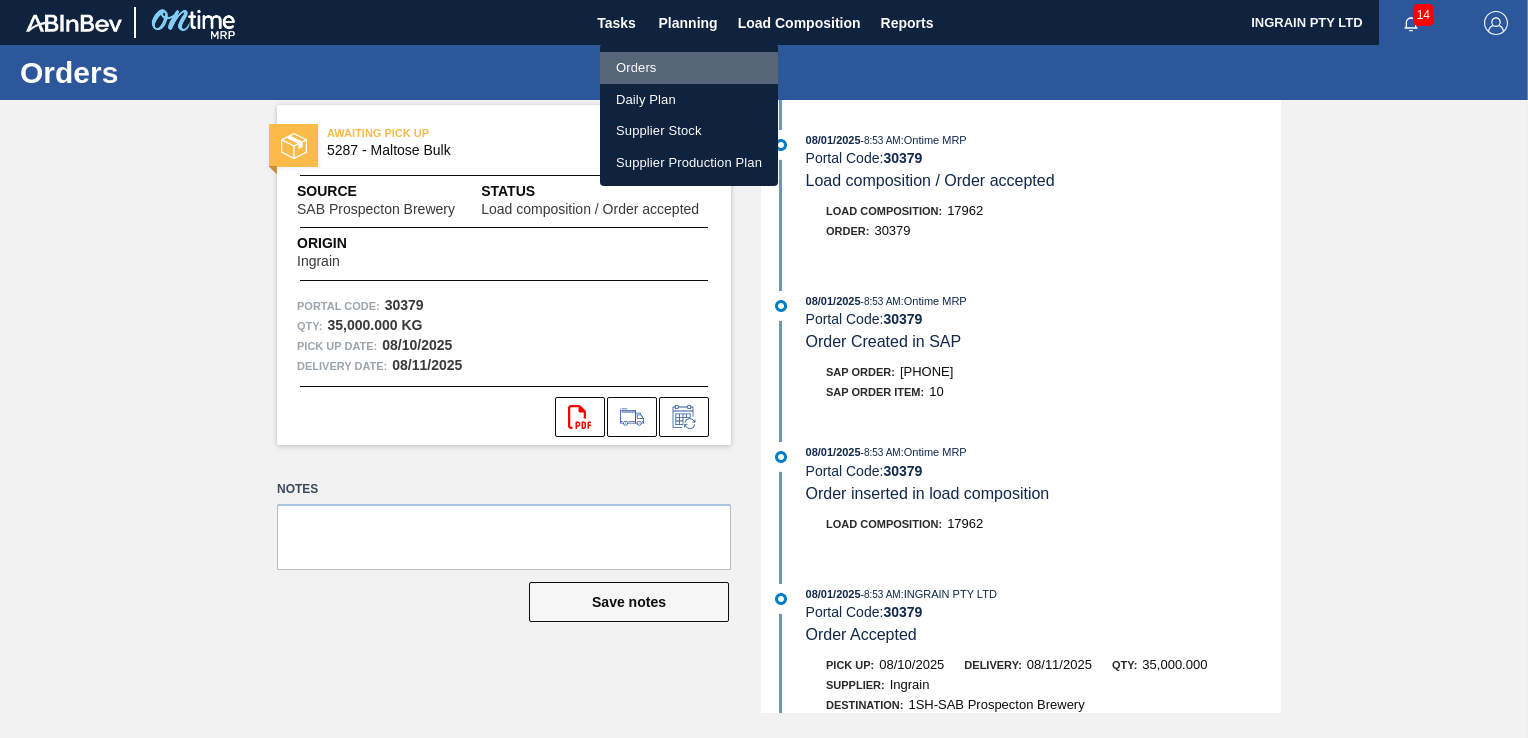 click on "Orders" at bounding box center (689, 68) 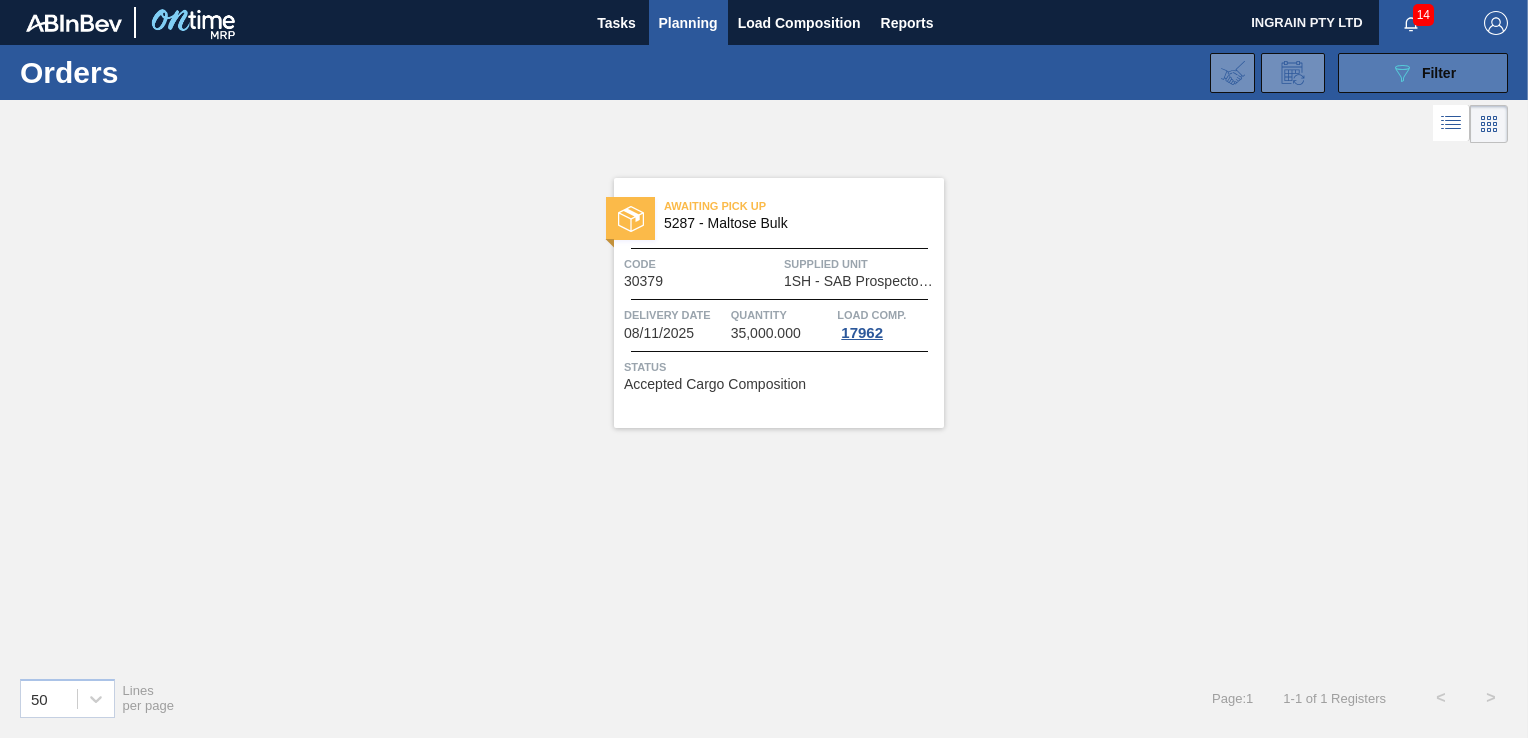click on "Filter" at bounding box center [1439, 73] 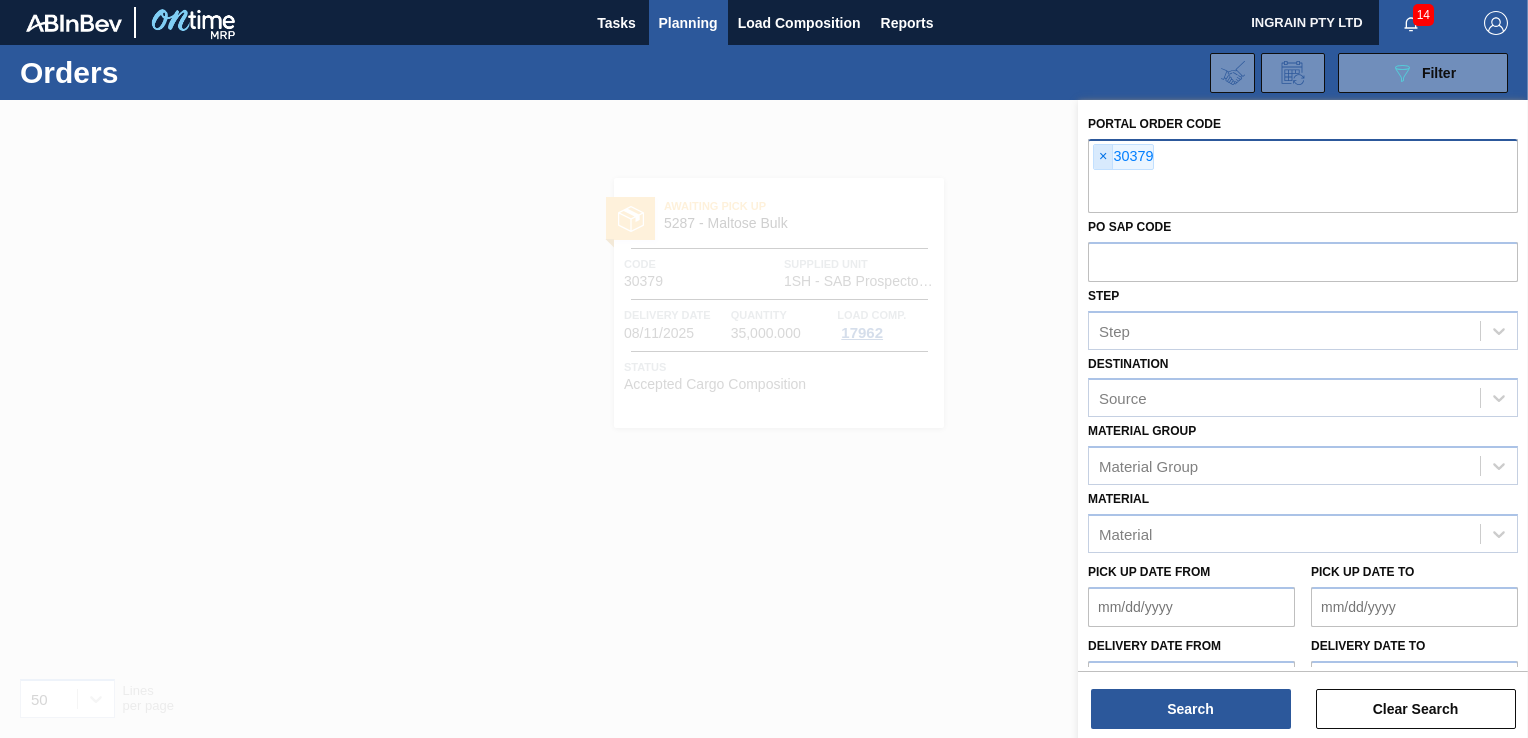 click on "×" at bounding box center (1103, 157) 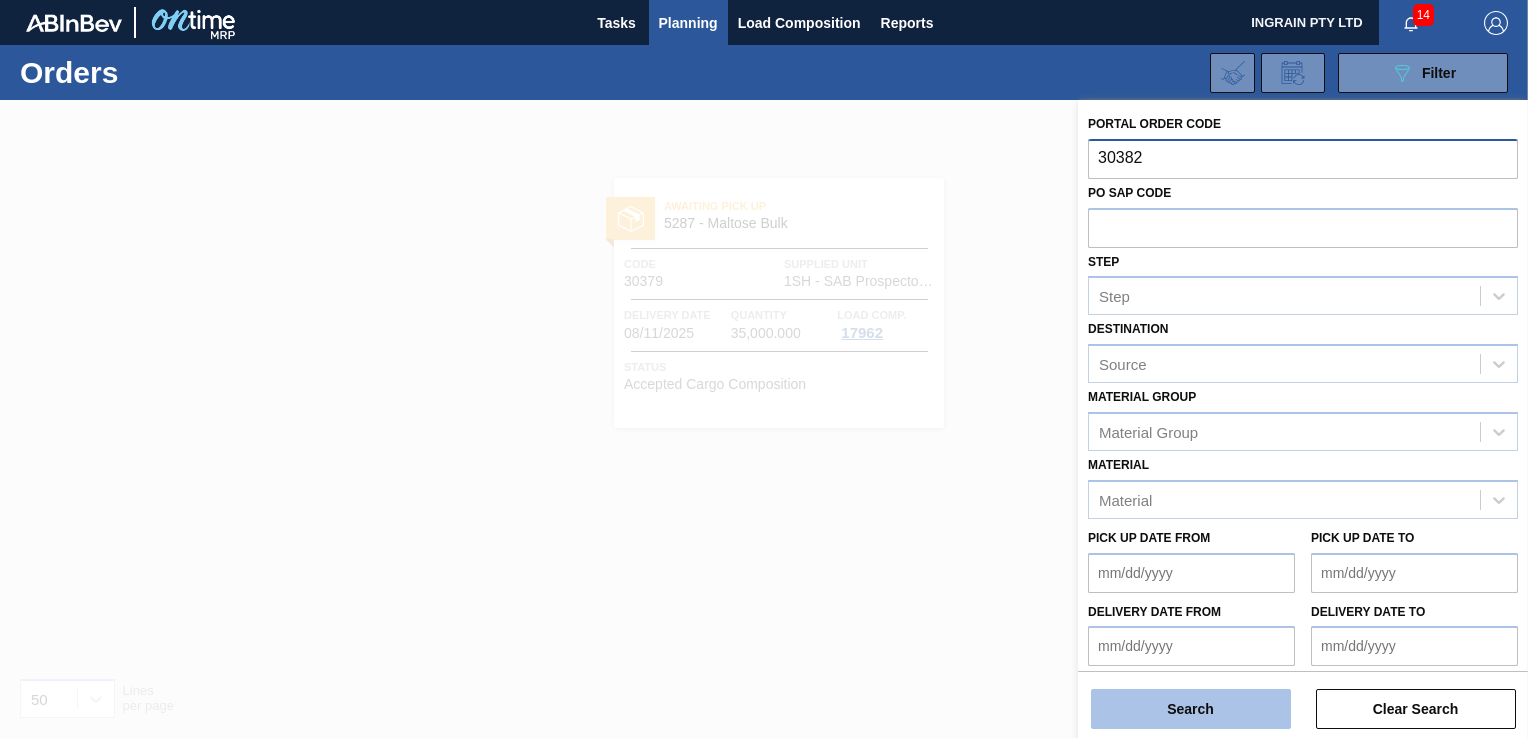 type on "30382" 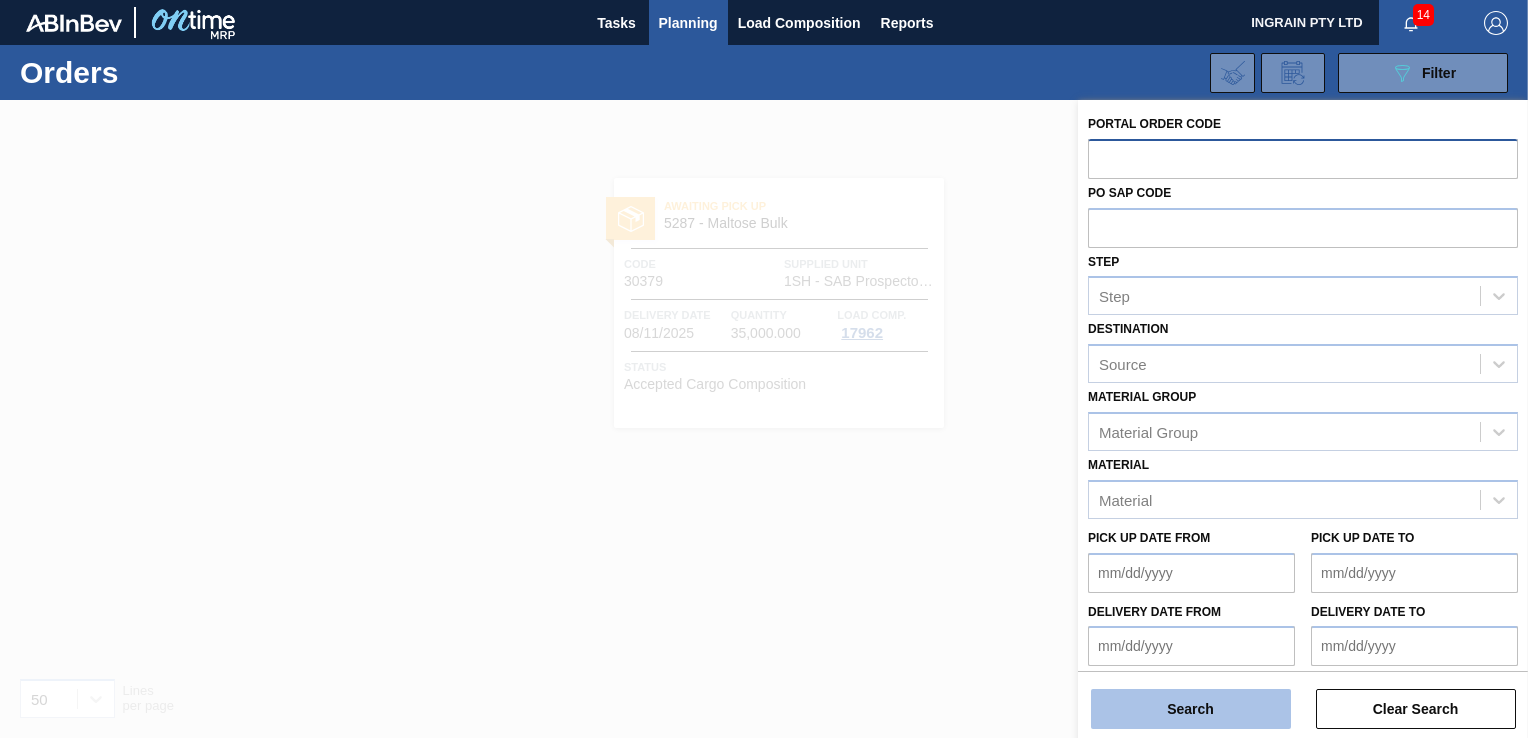 click on "Search" at bounding box center [1191, 709] 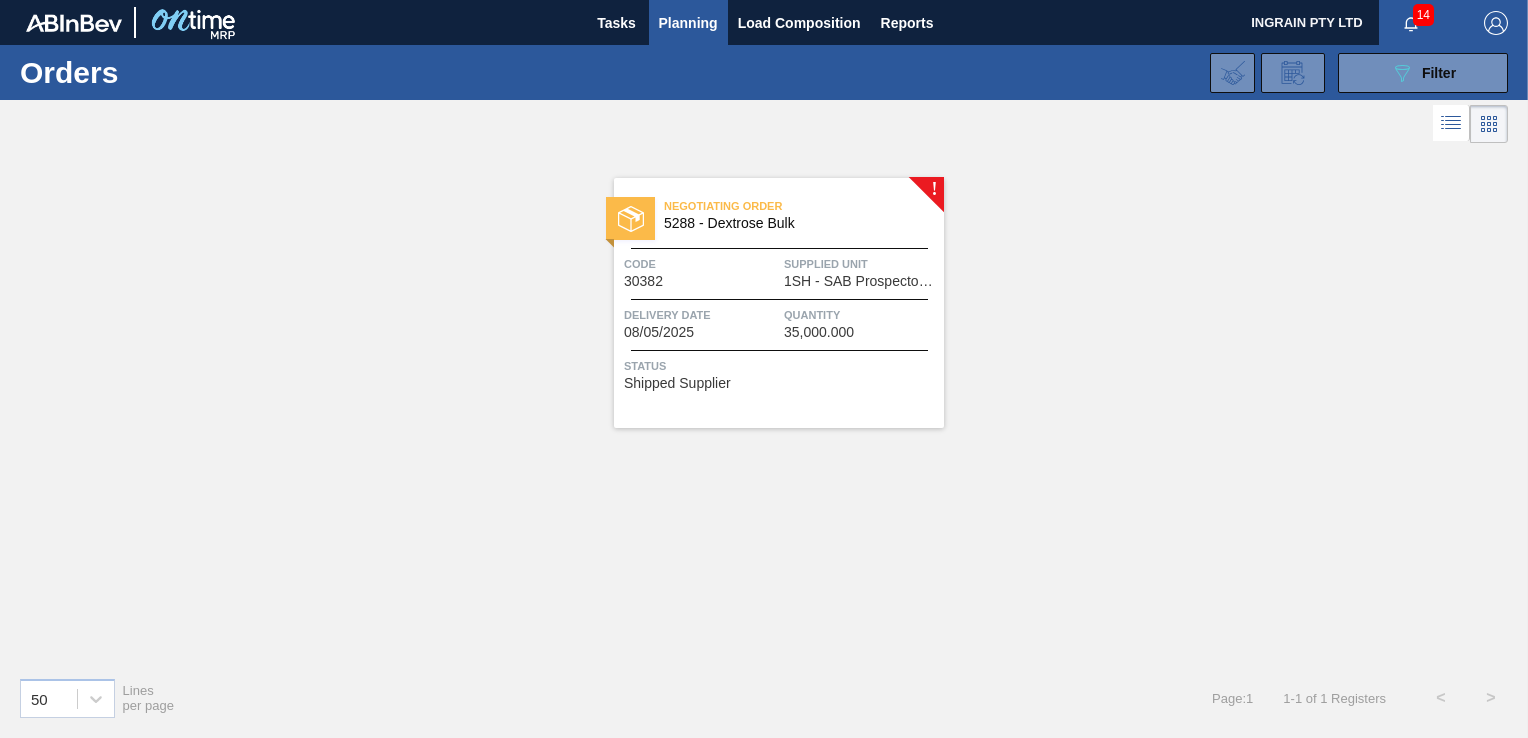 click on "Code [CODE]" at bounding box center (701, 271) 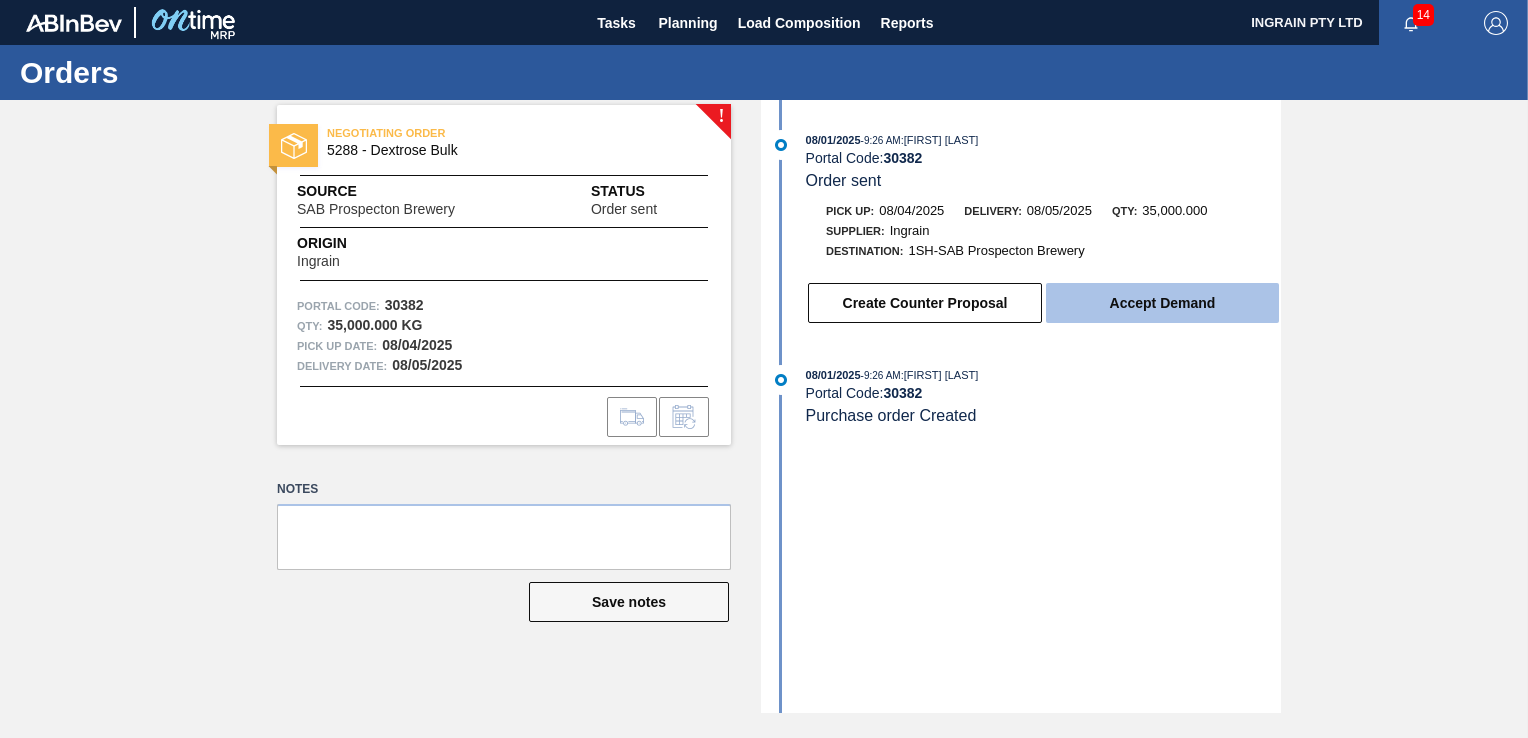 click on "Accept Demand" at bounding box center [1162, 303] 